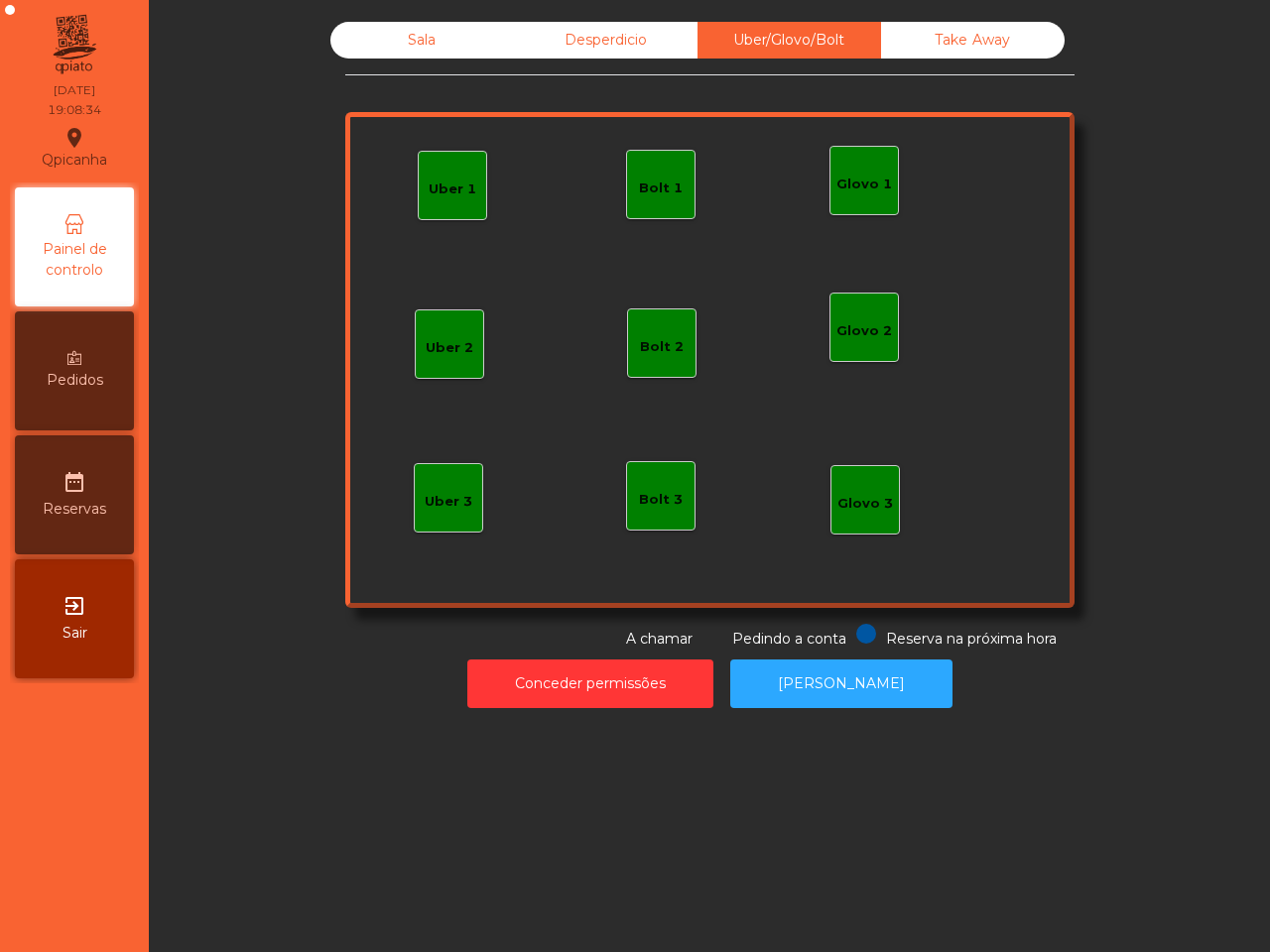 scroll, scrollTop: 0, scrollLeft: 0, axis: both 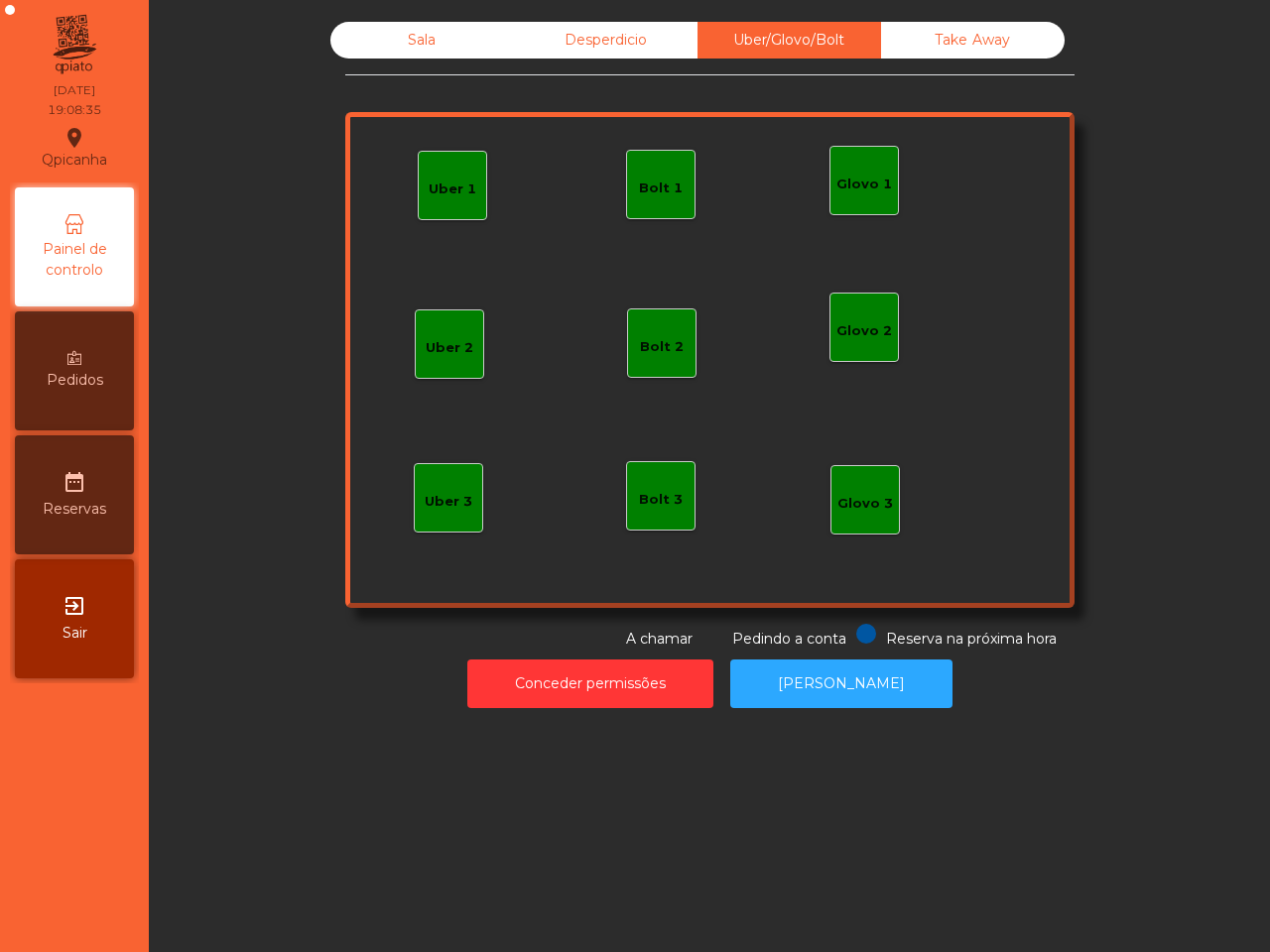 click on "Bolt 1" 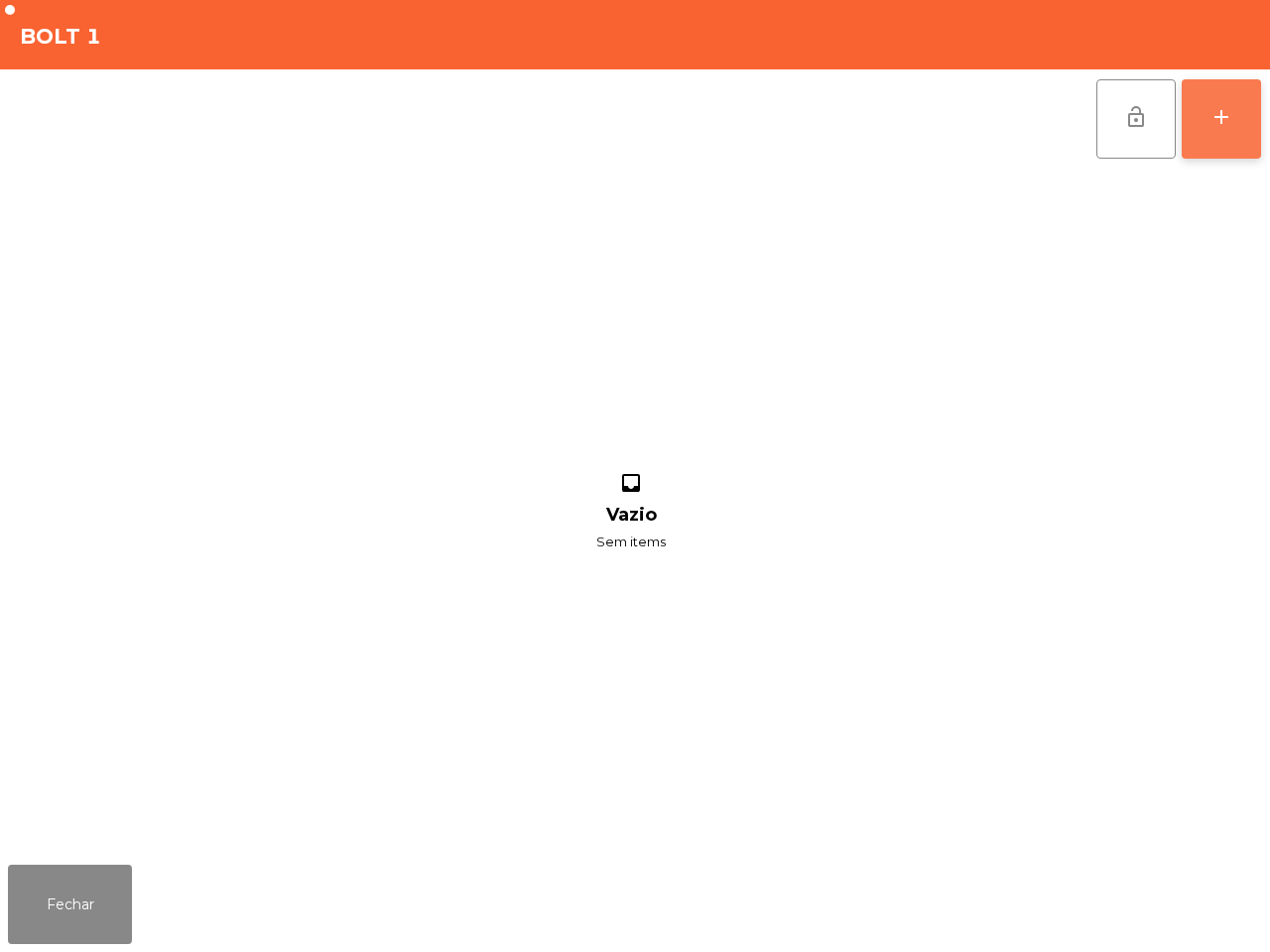 click on "add" 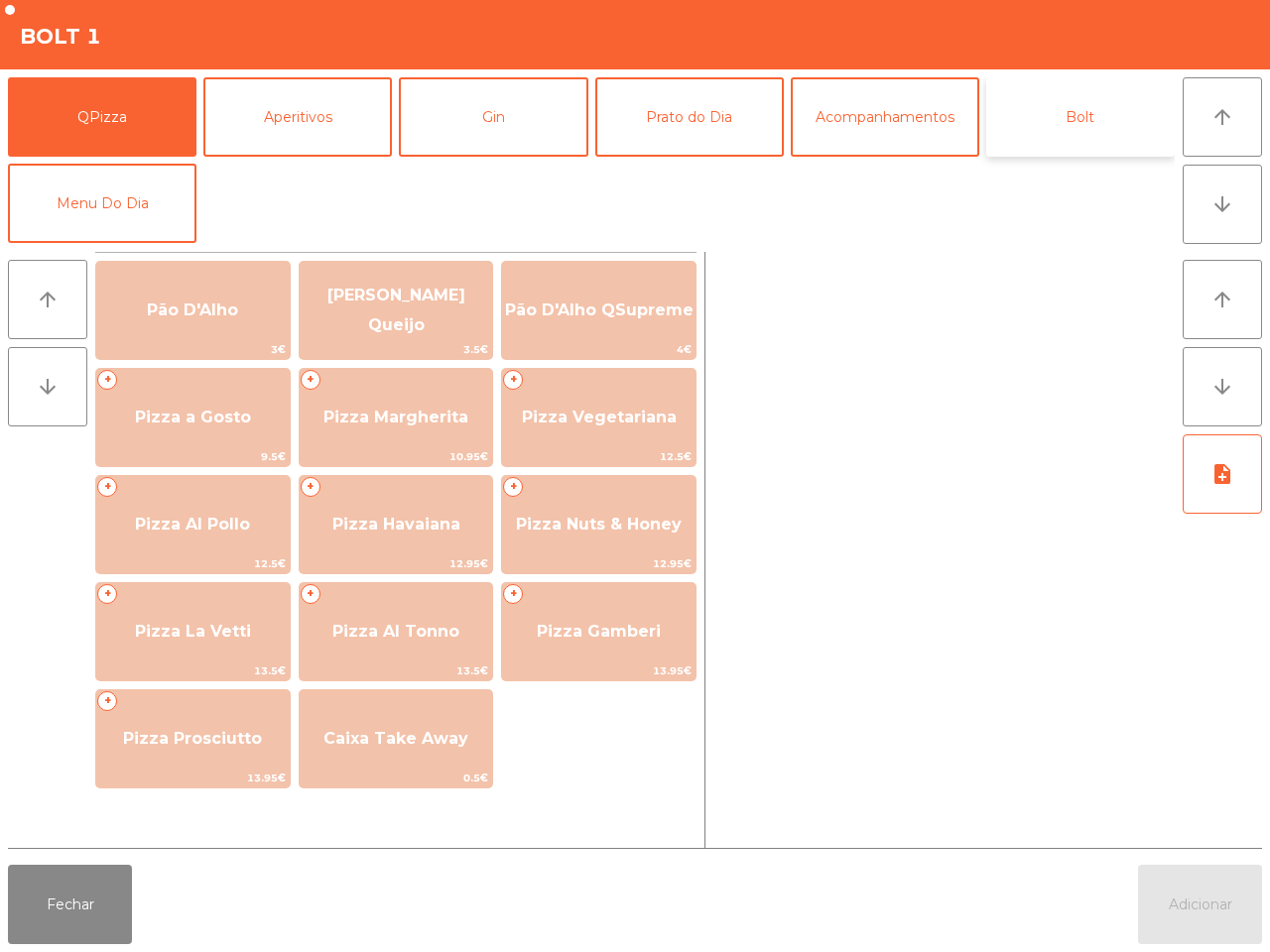 click on "Bolt" 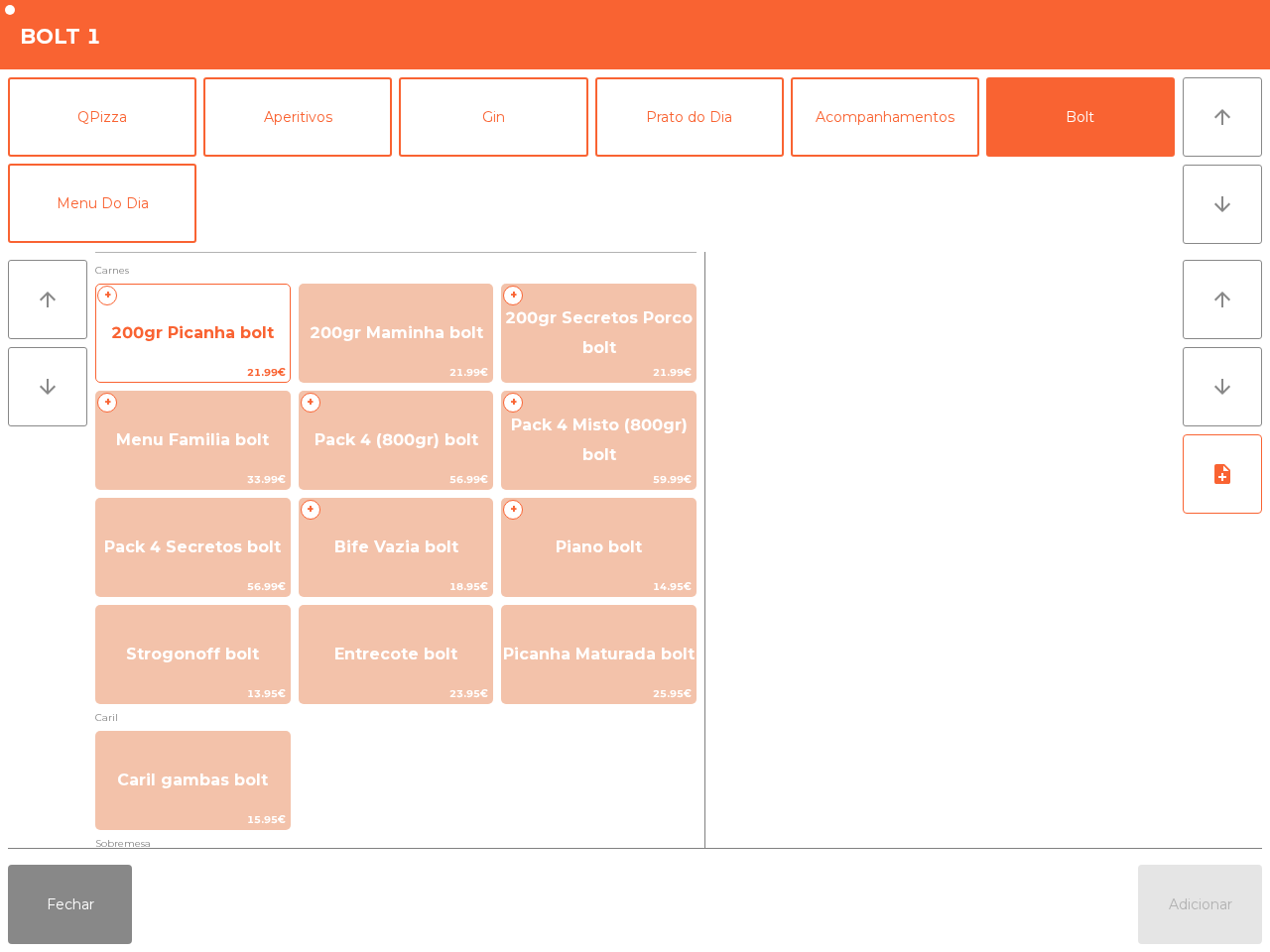 click on "200gr Picanha bolt" 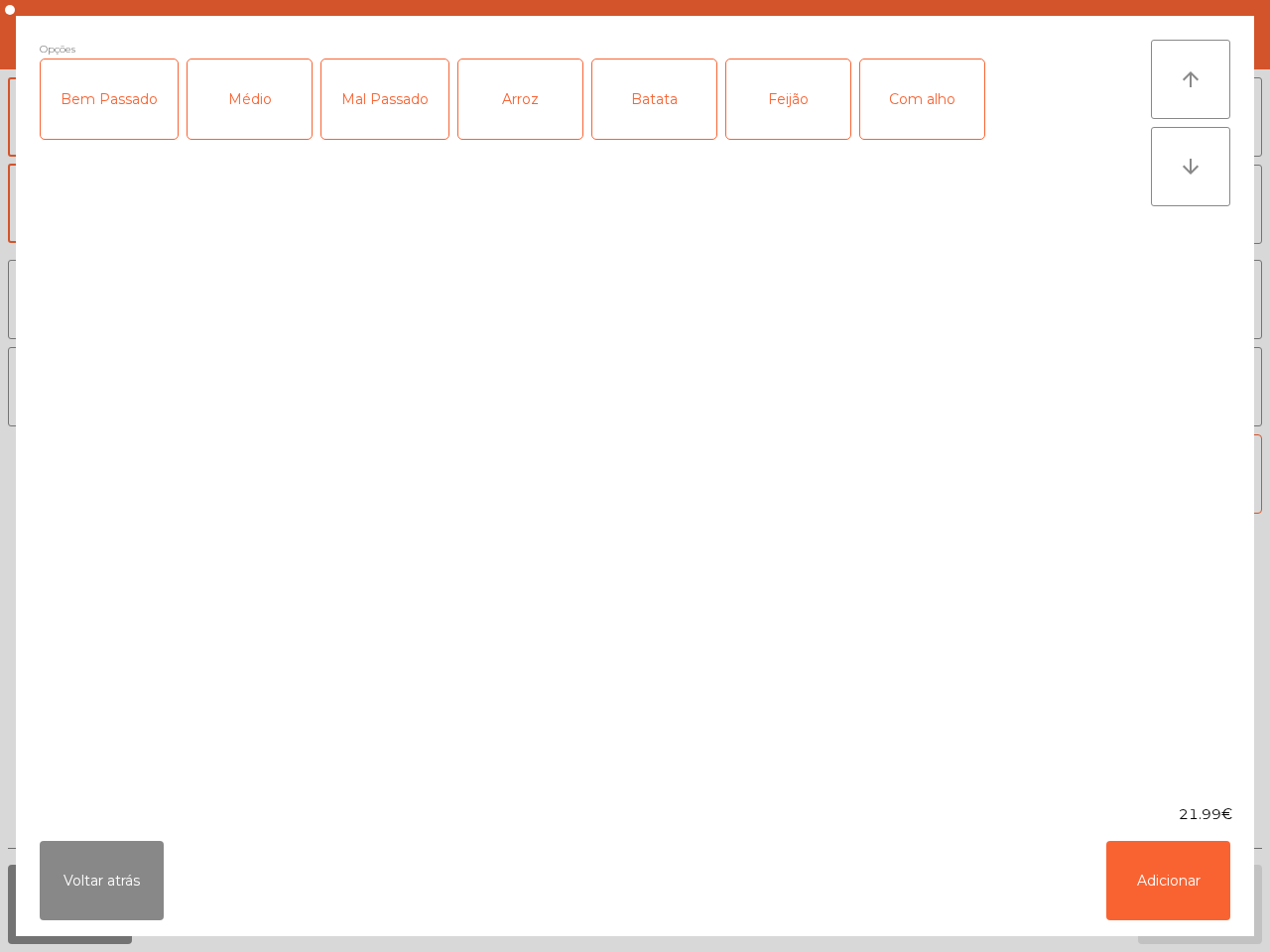 click on "Bem Passado" 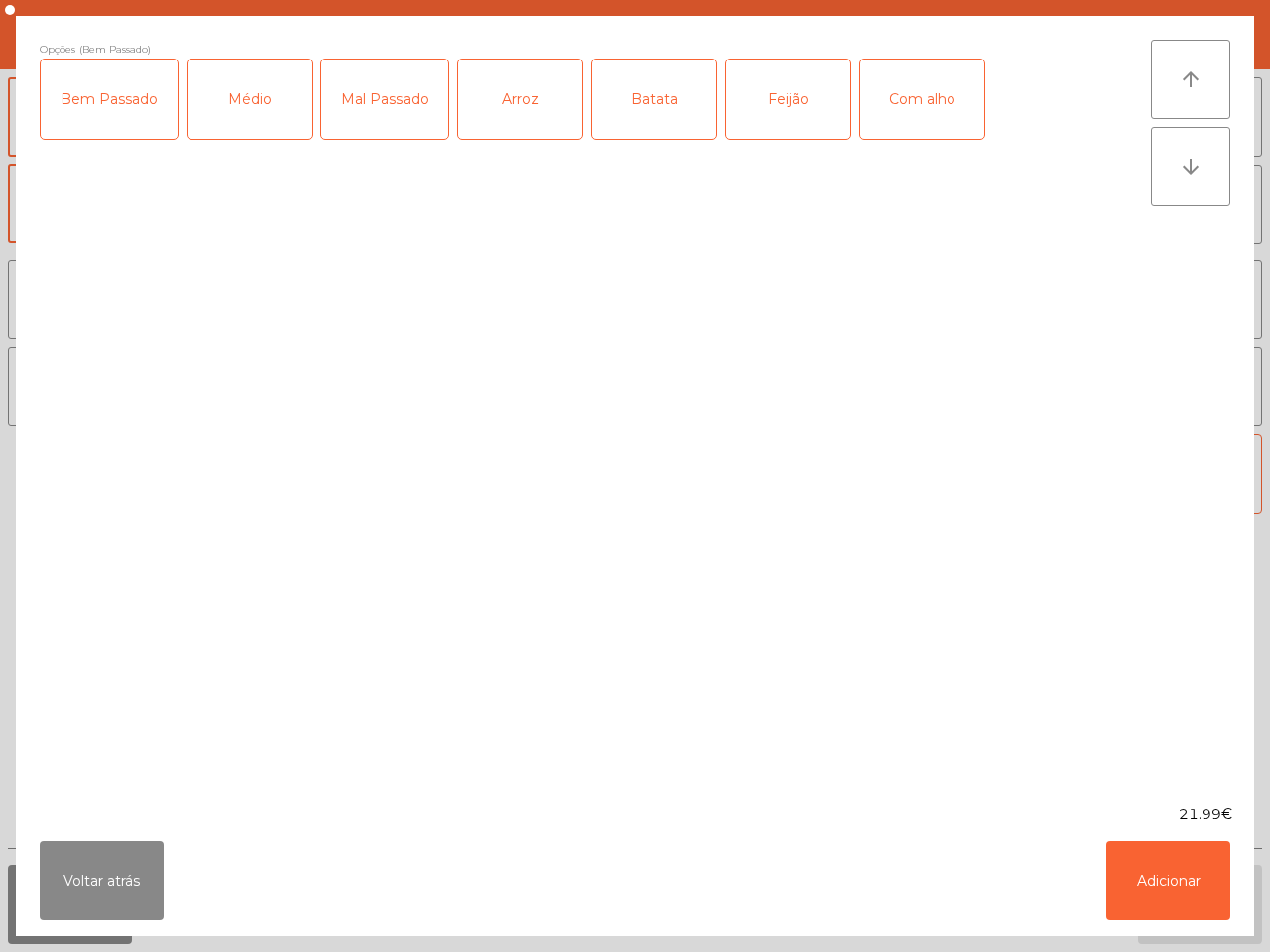click on "Arroz" 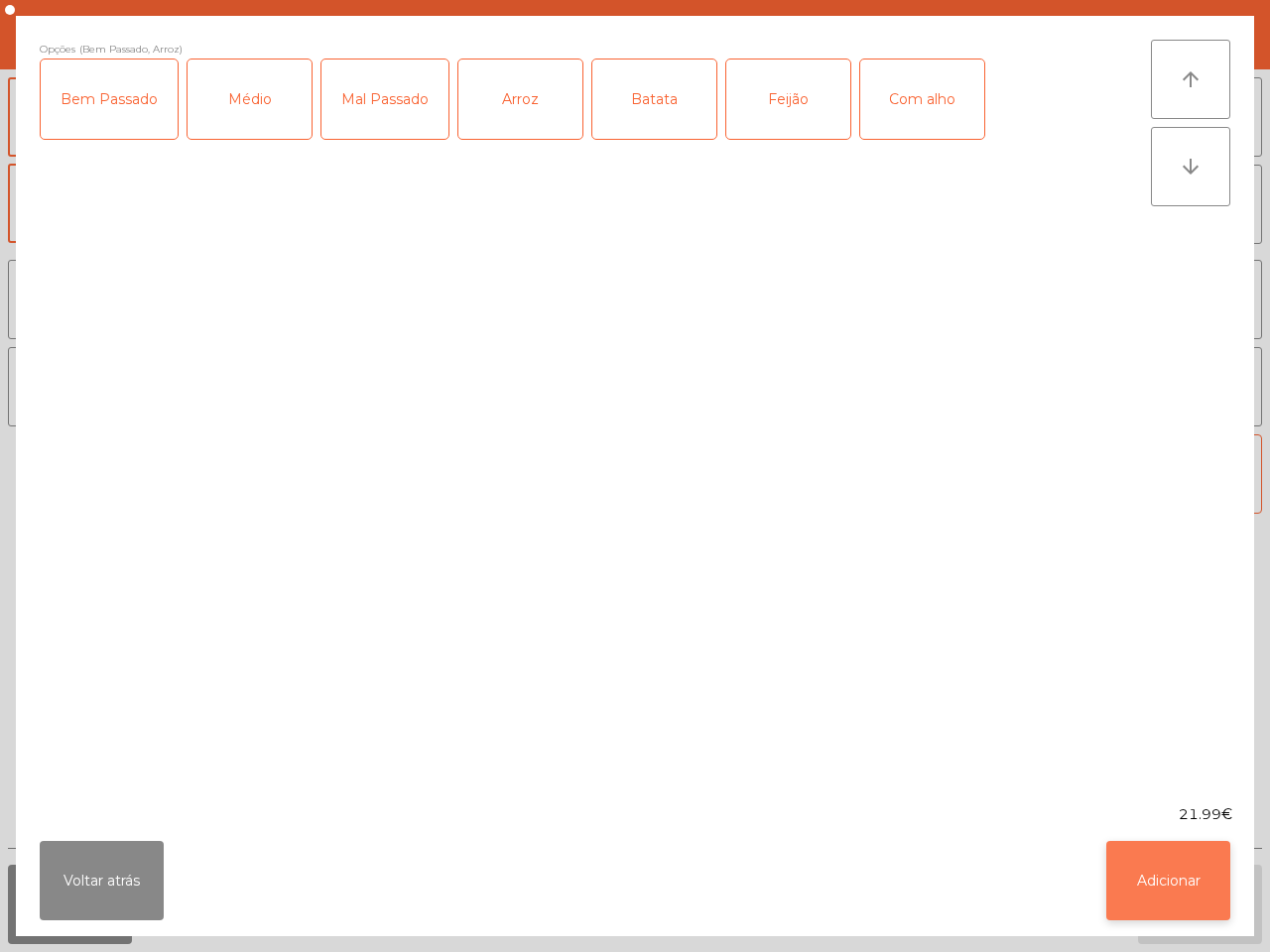 click on "Adicionar" 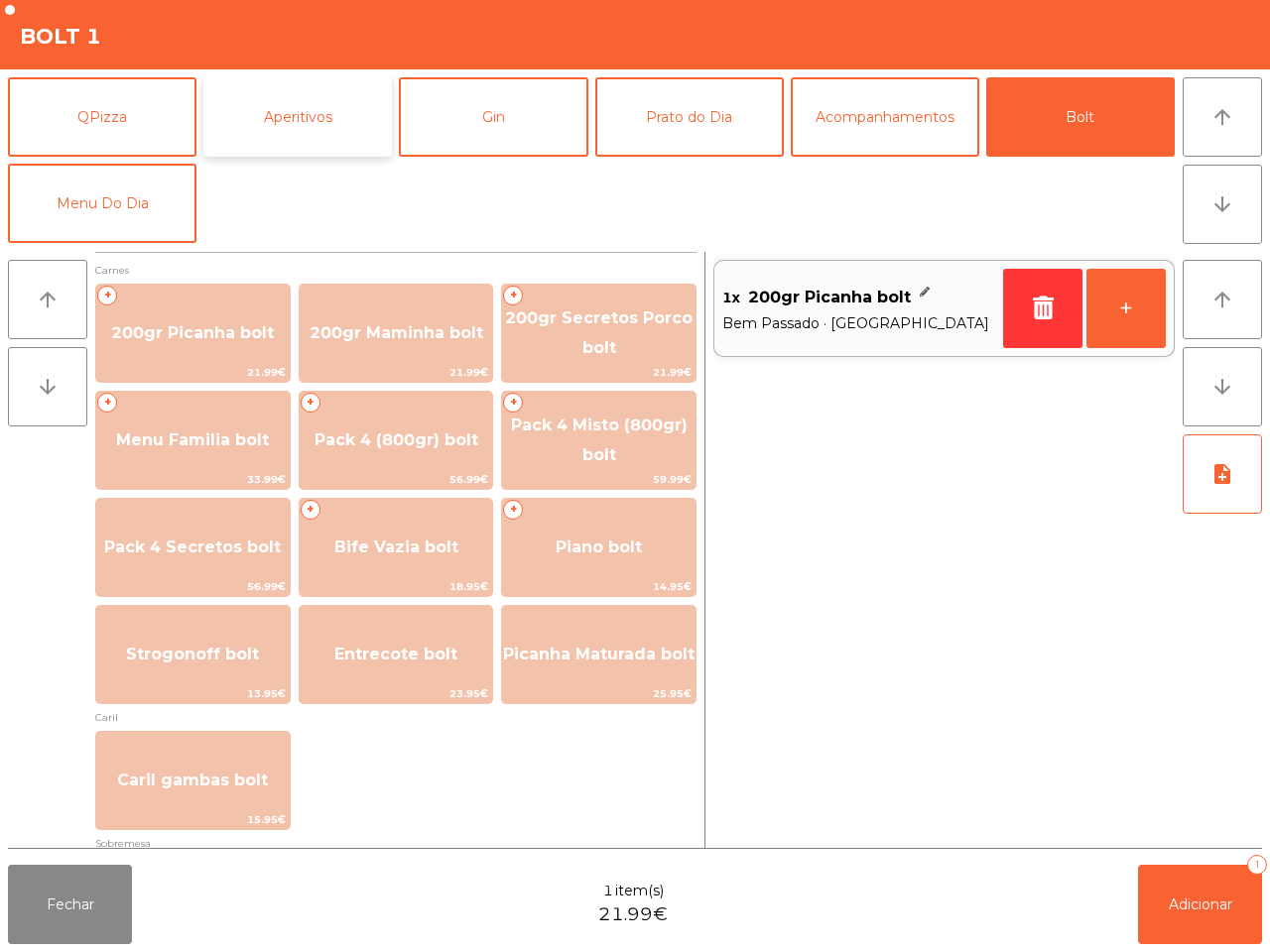 click on "Aperitivos" 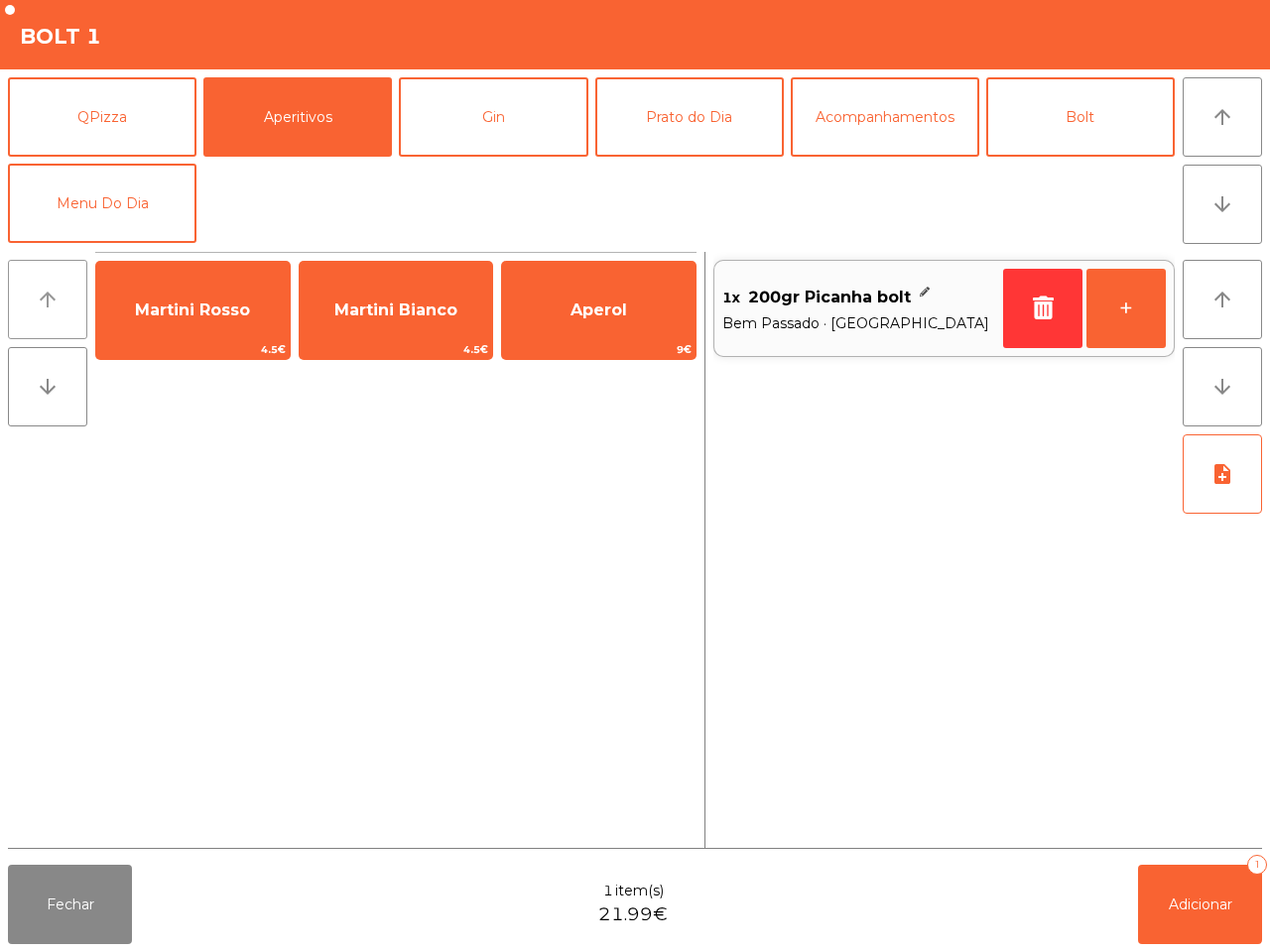 click on "arrow_upward" 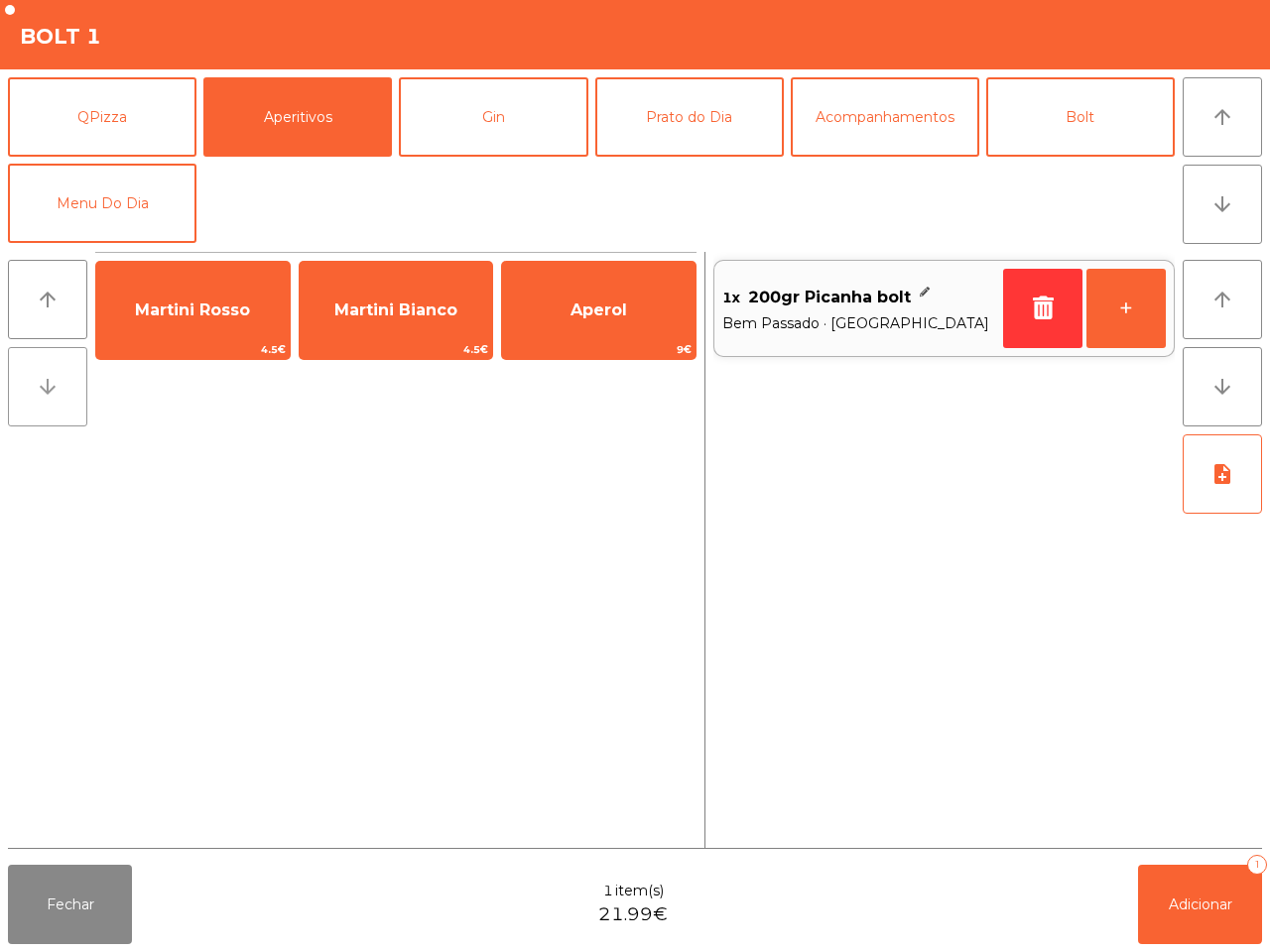 click on "arrow_downward" 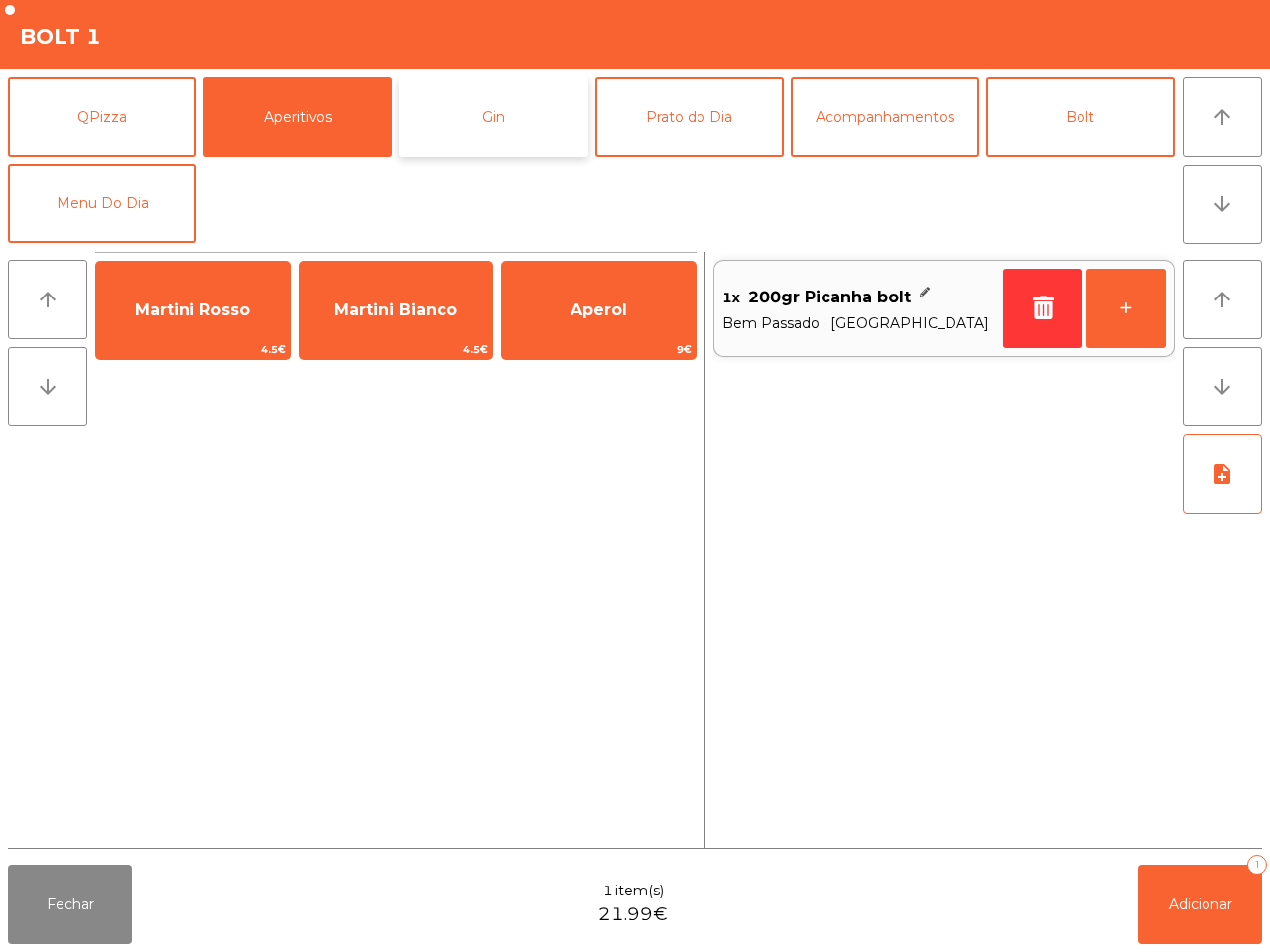 click on "Gin" 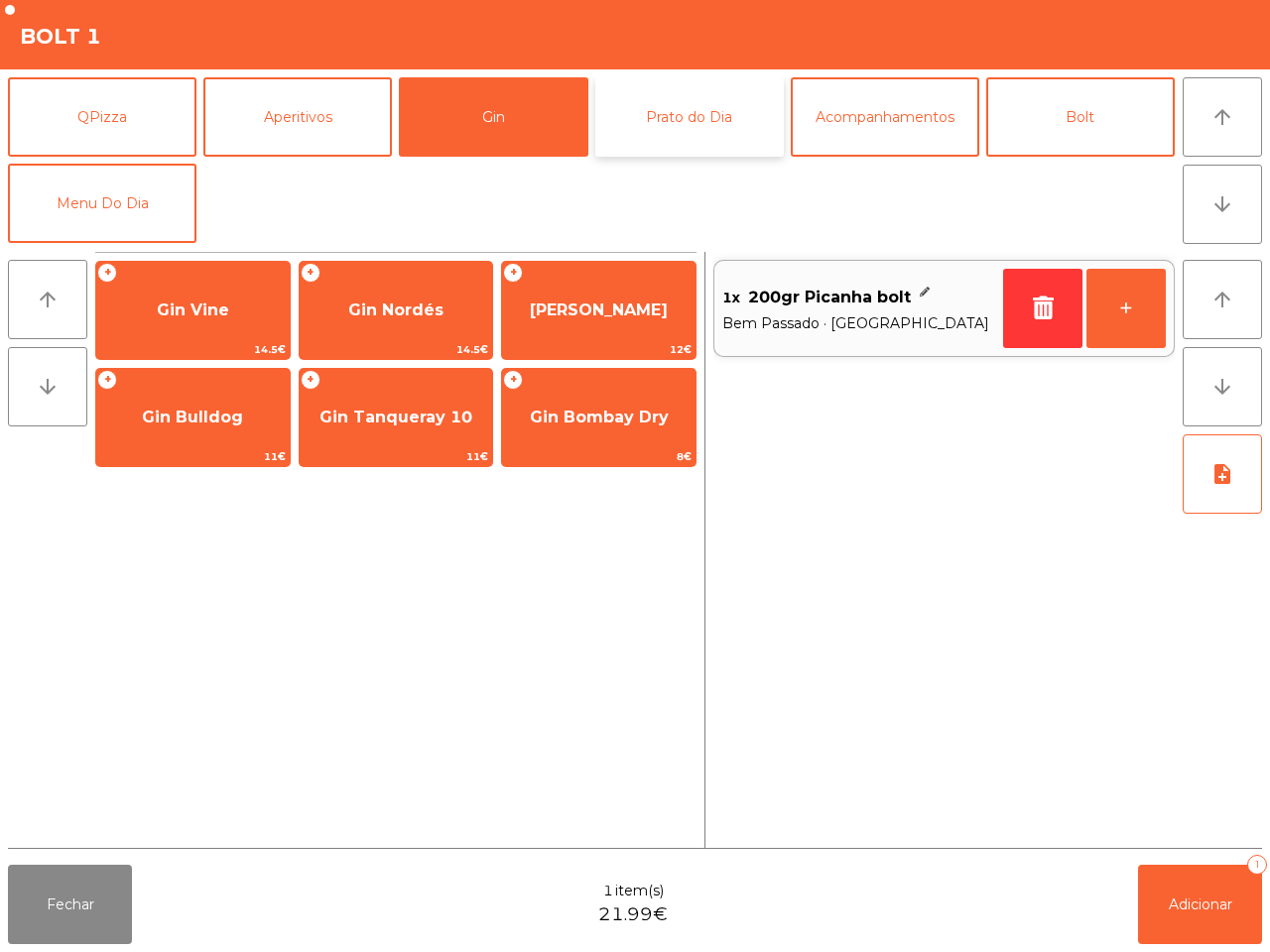click on "Prato do Dia" 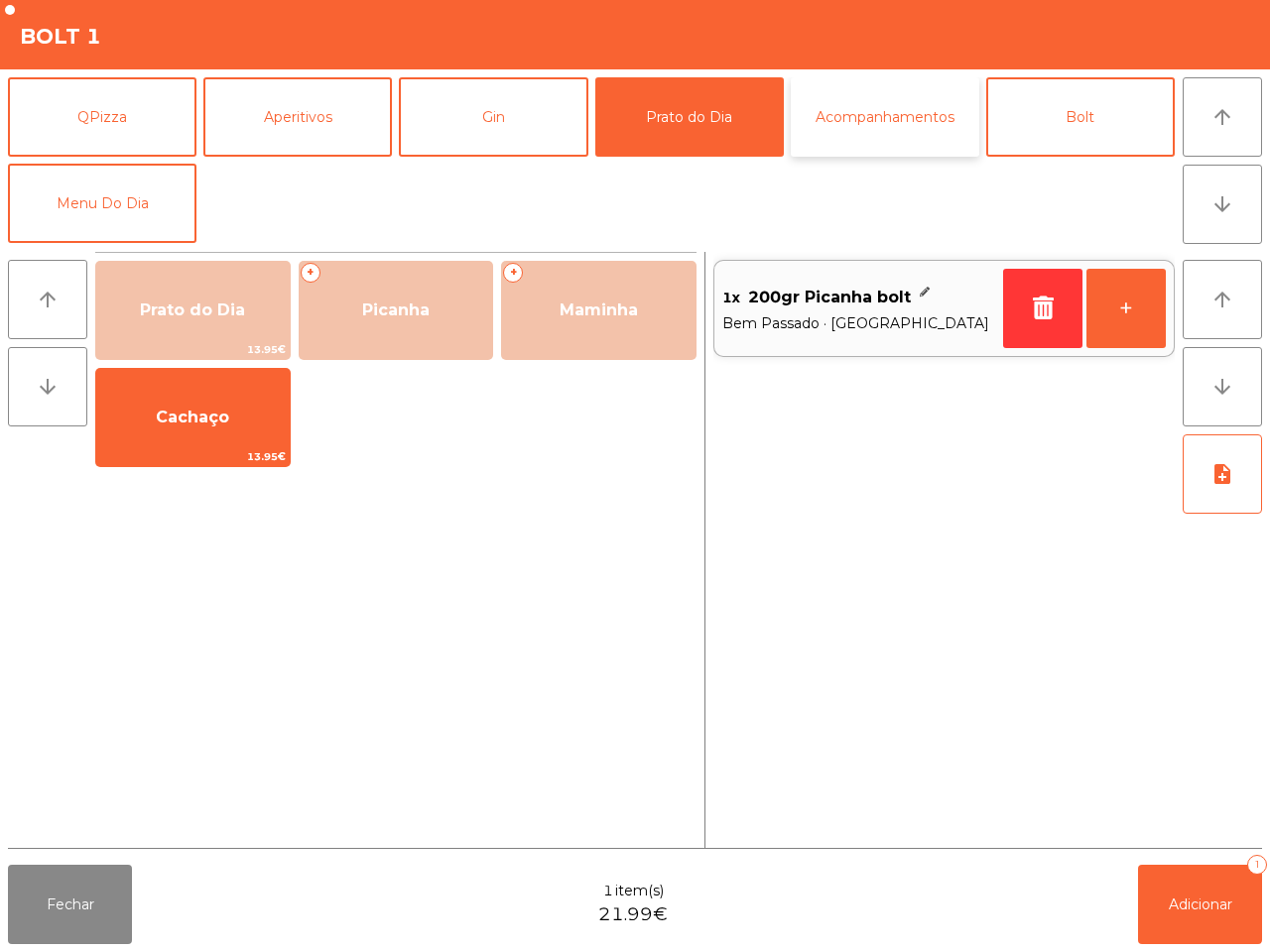 click on "Acompanhamentos" 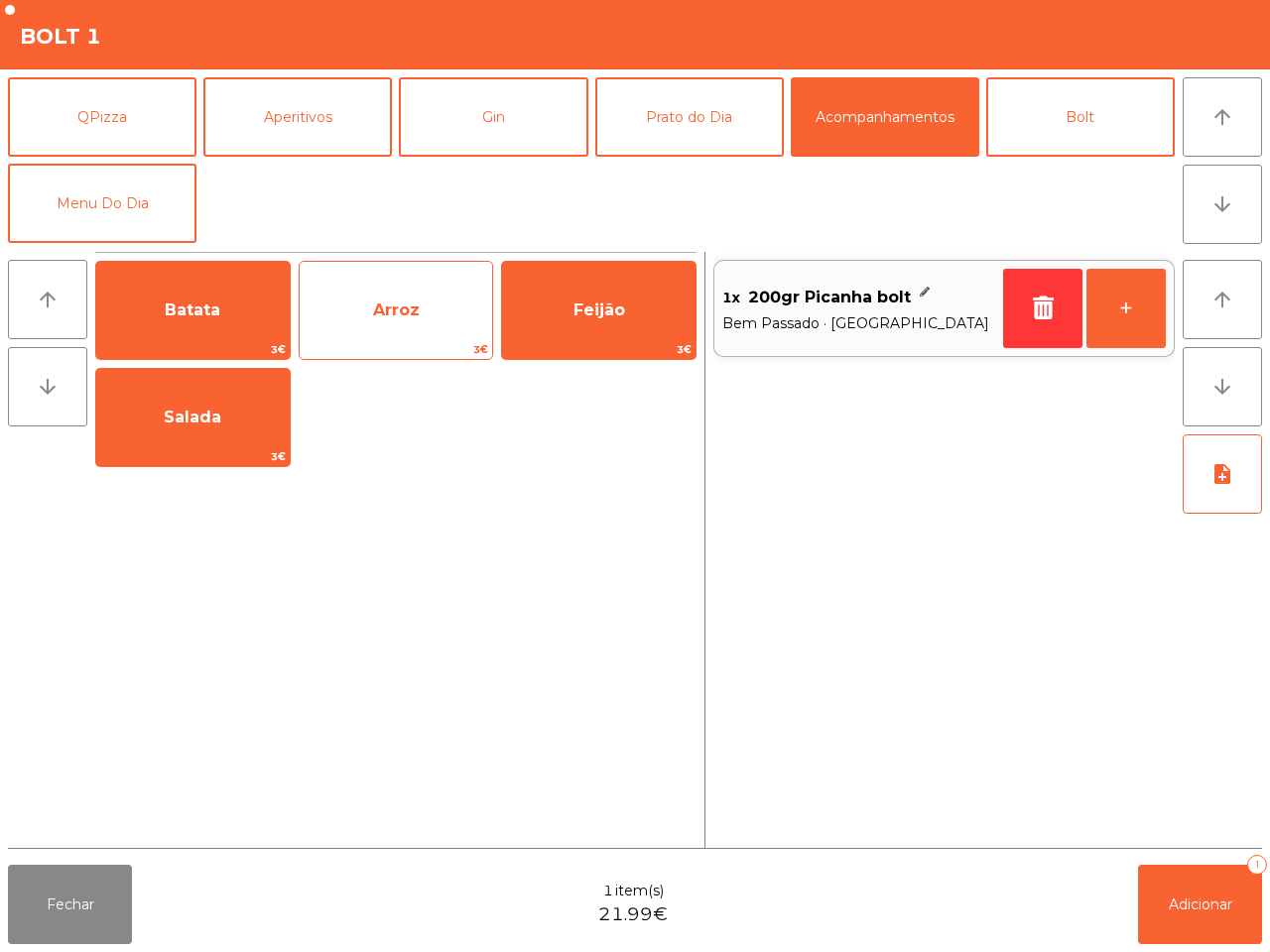 click on "Arroz" 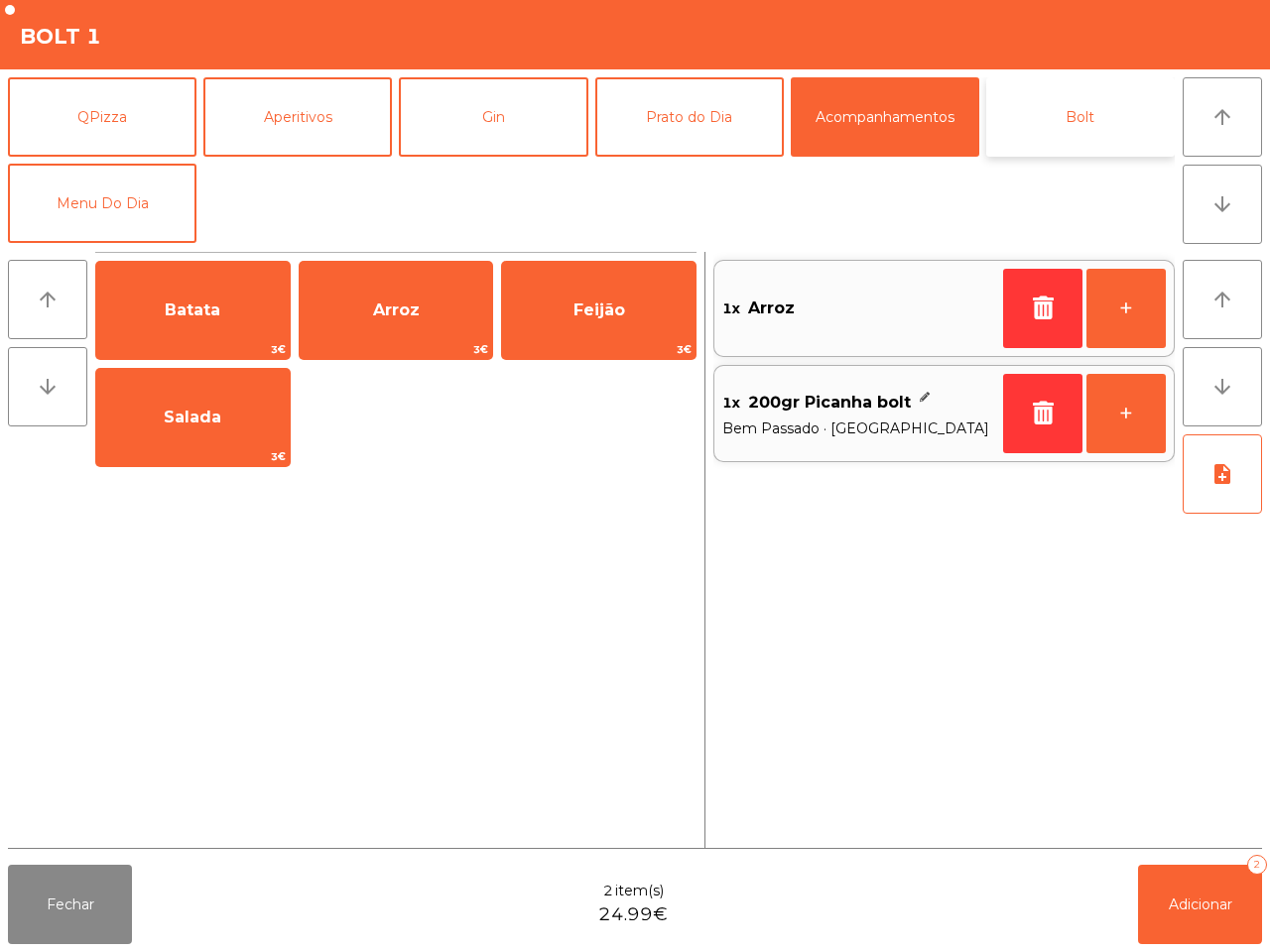click on "Bolt" 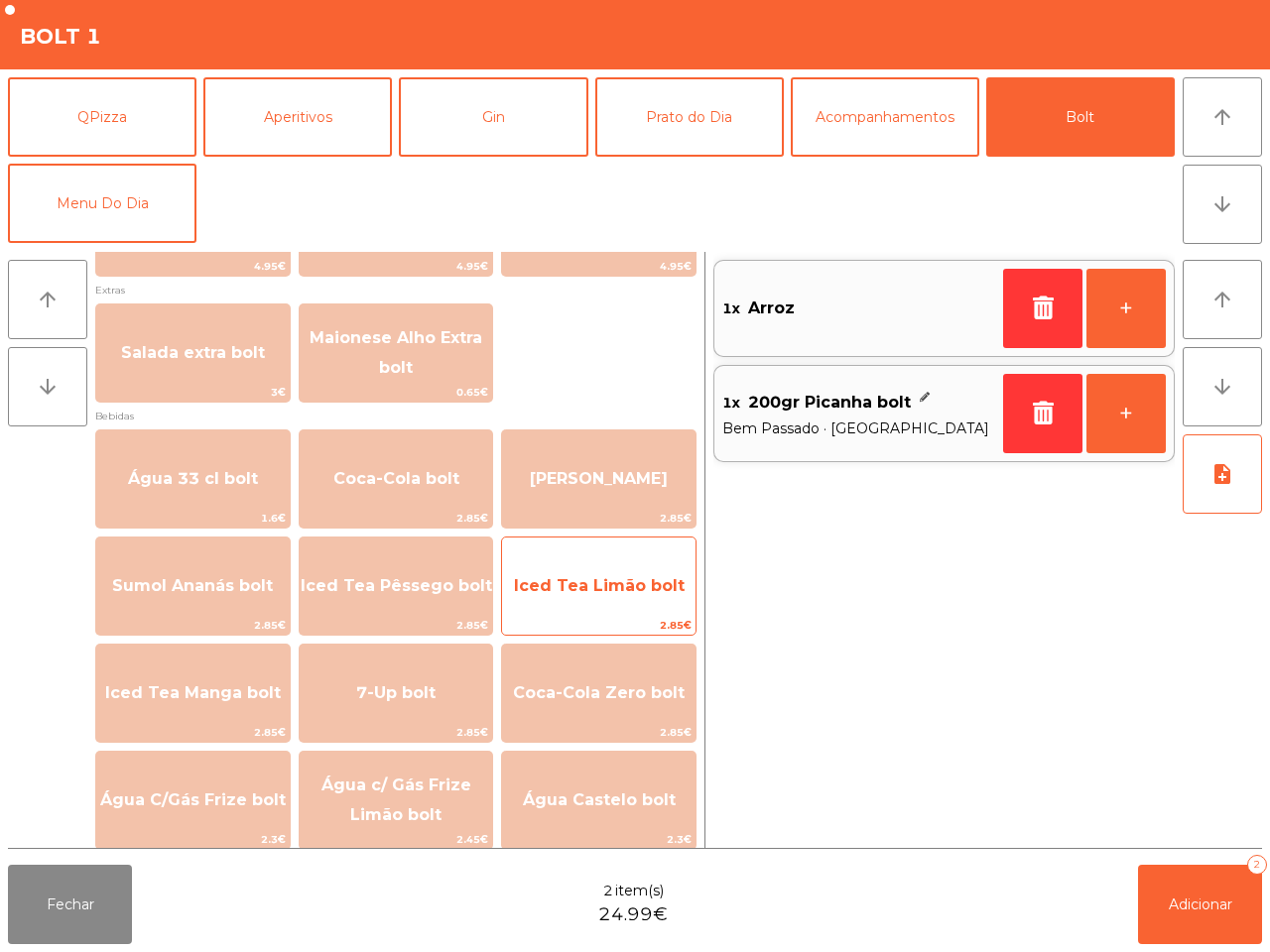 scroll, scrollTop: 744, scrollLeft: 0, axis: vertical 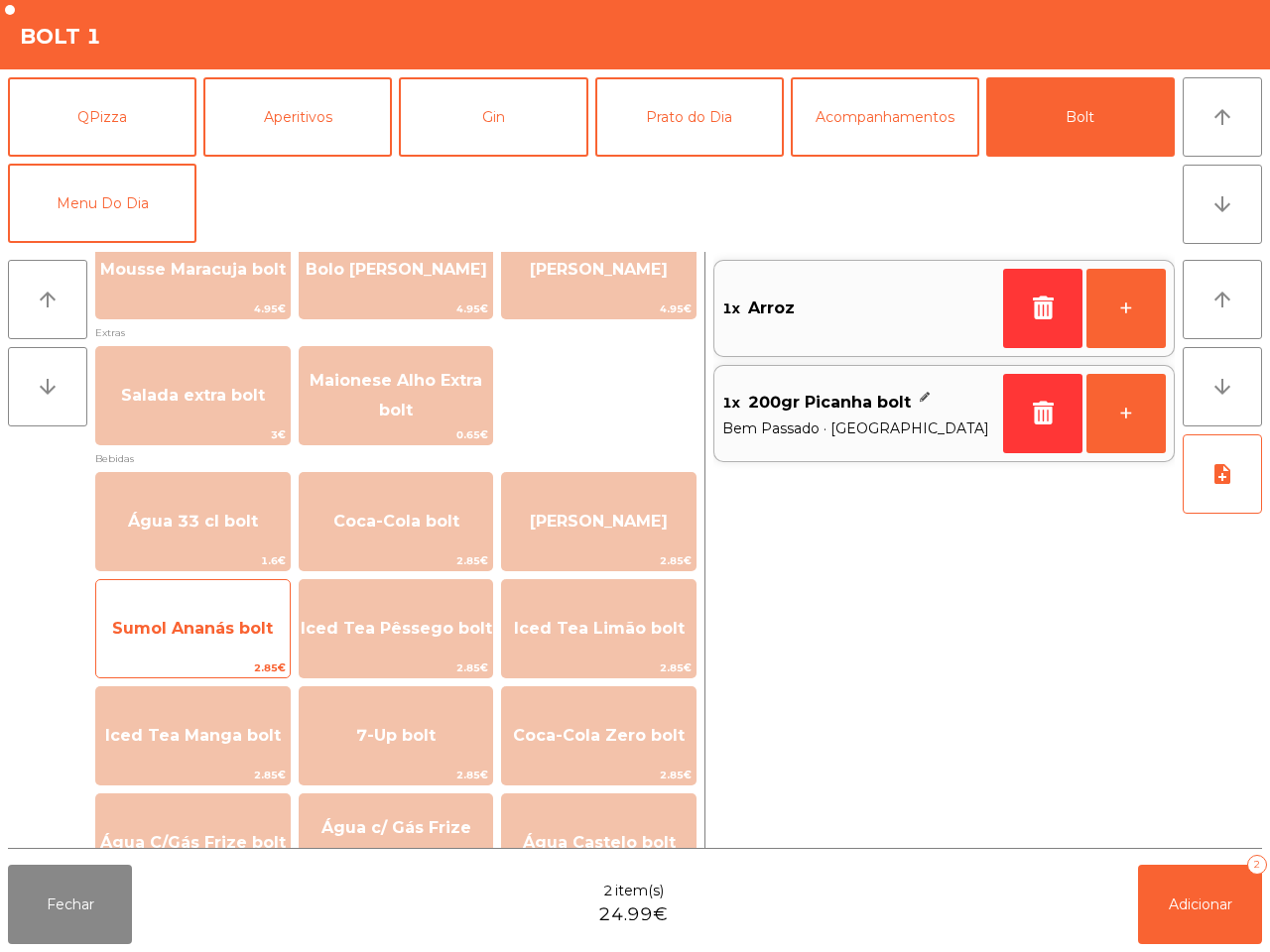click on "Sumol Ananás bolt" 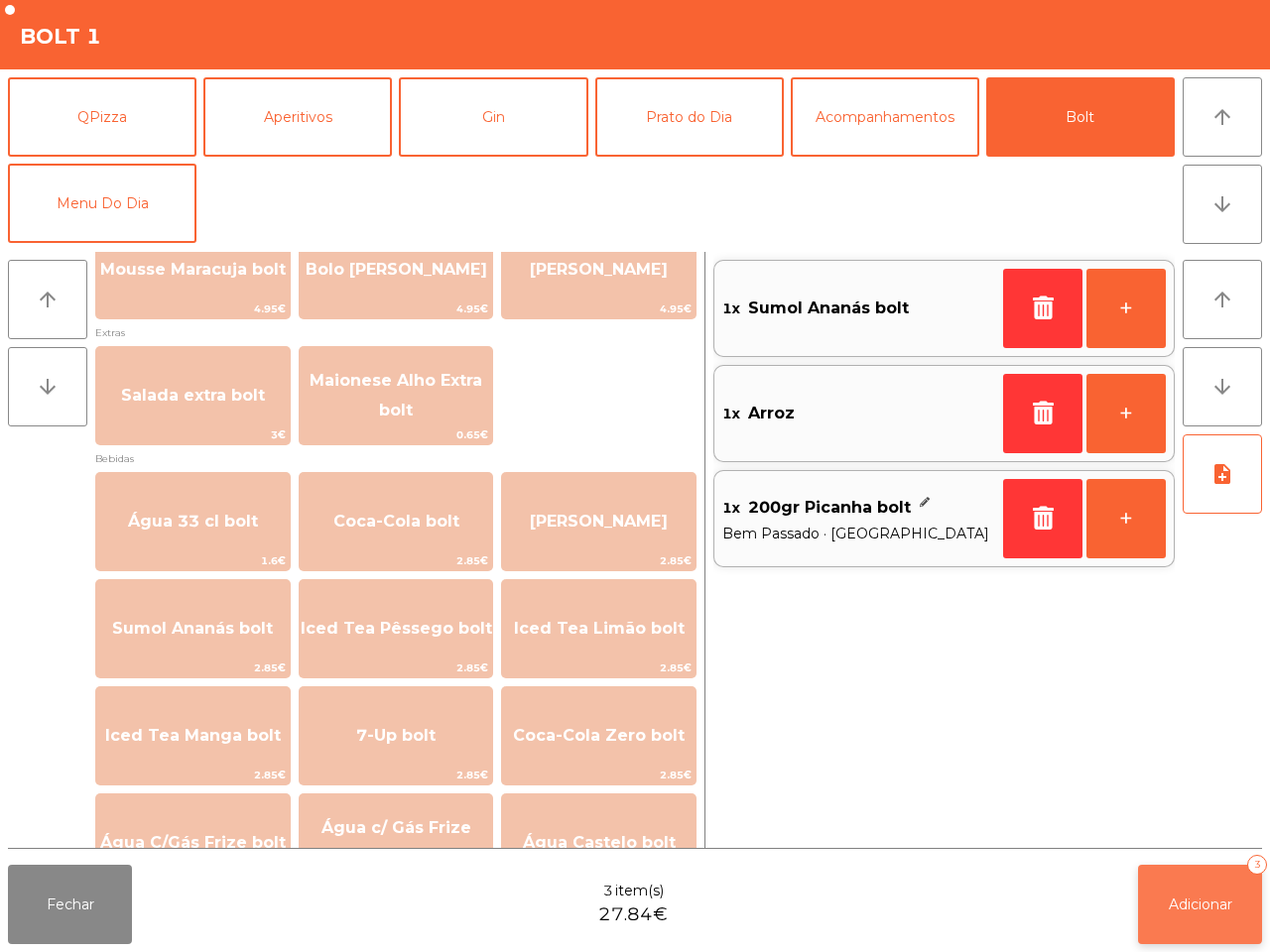 click on "Adicionar" 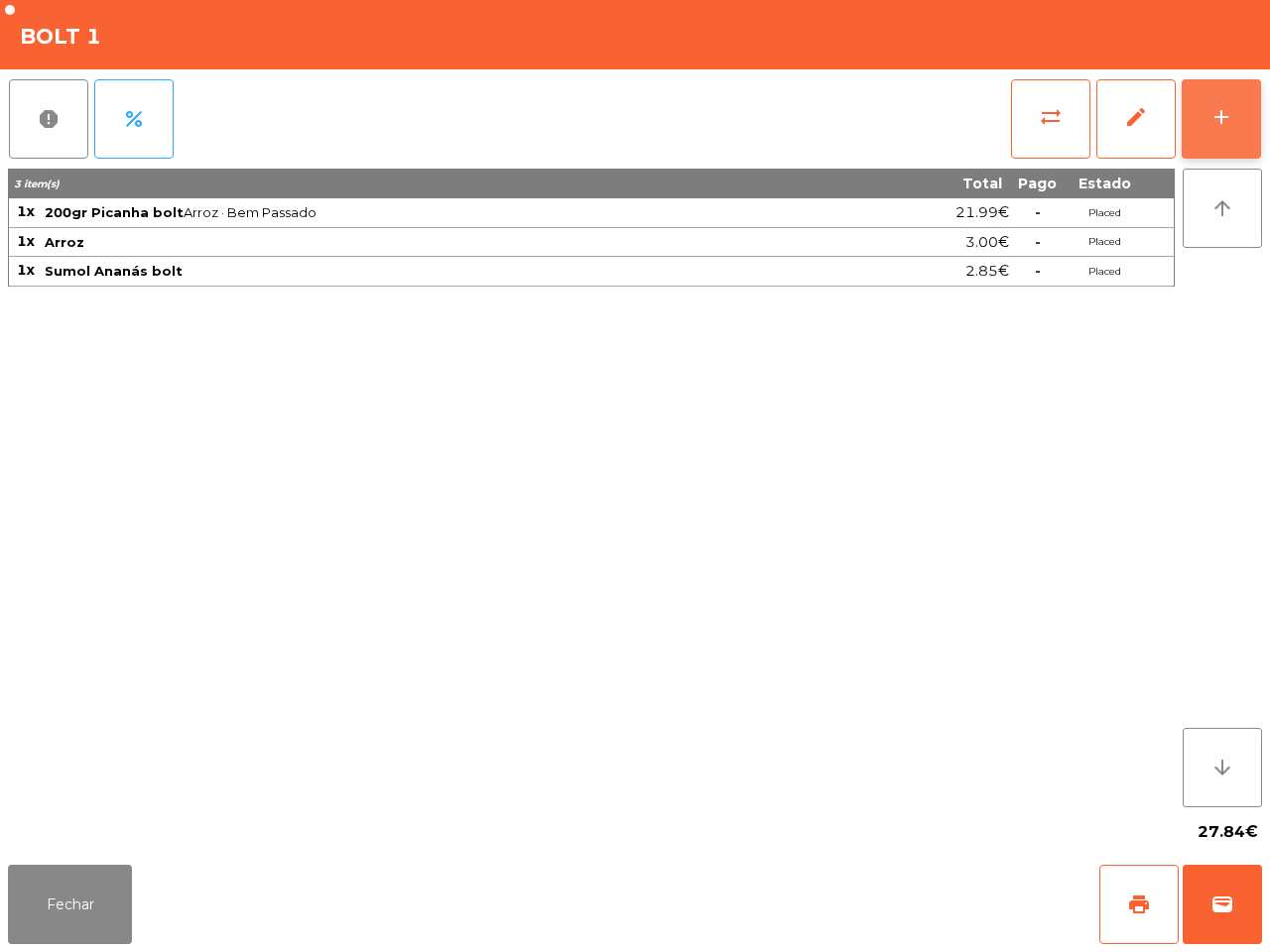click on "add" 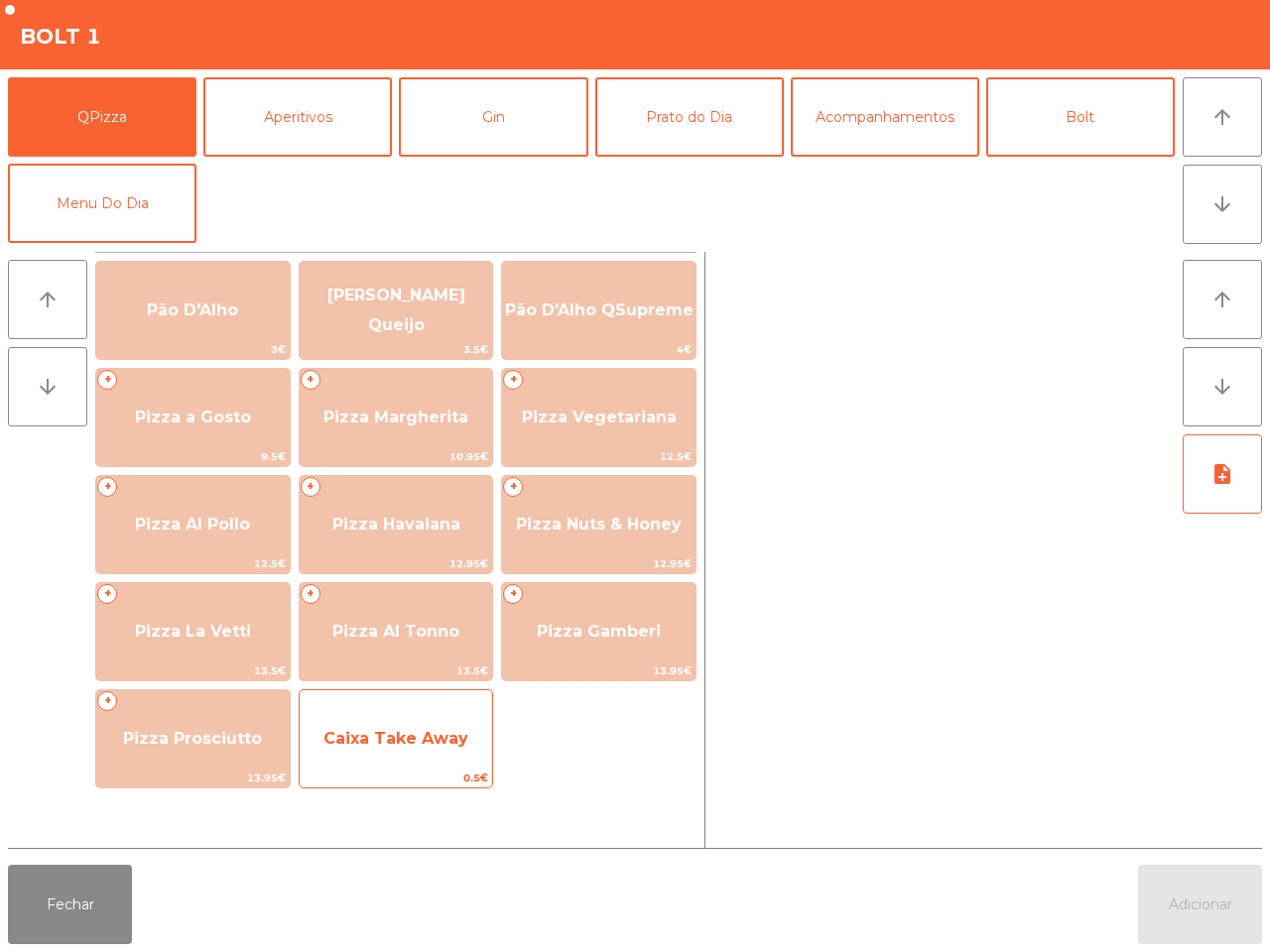 click on "Caixa Take Away" 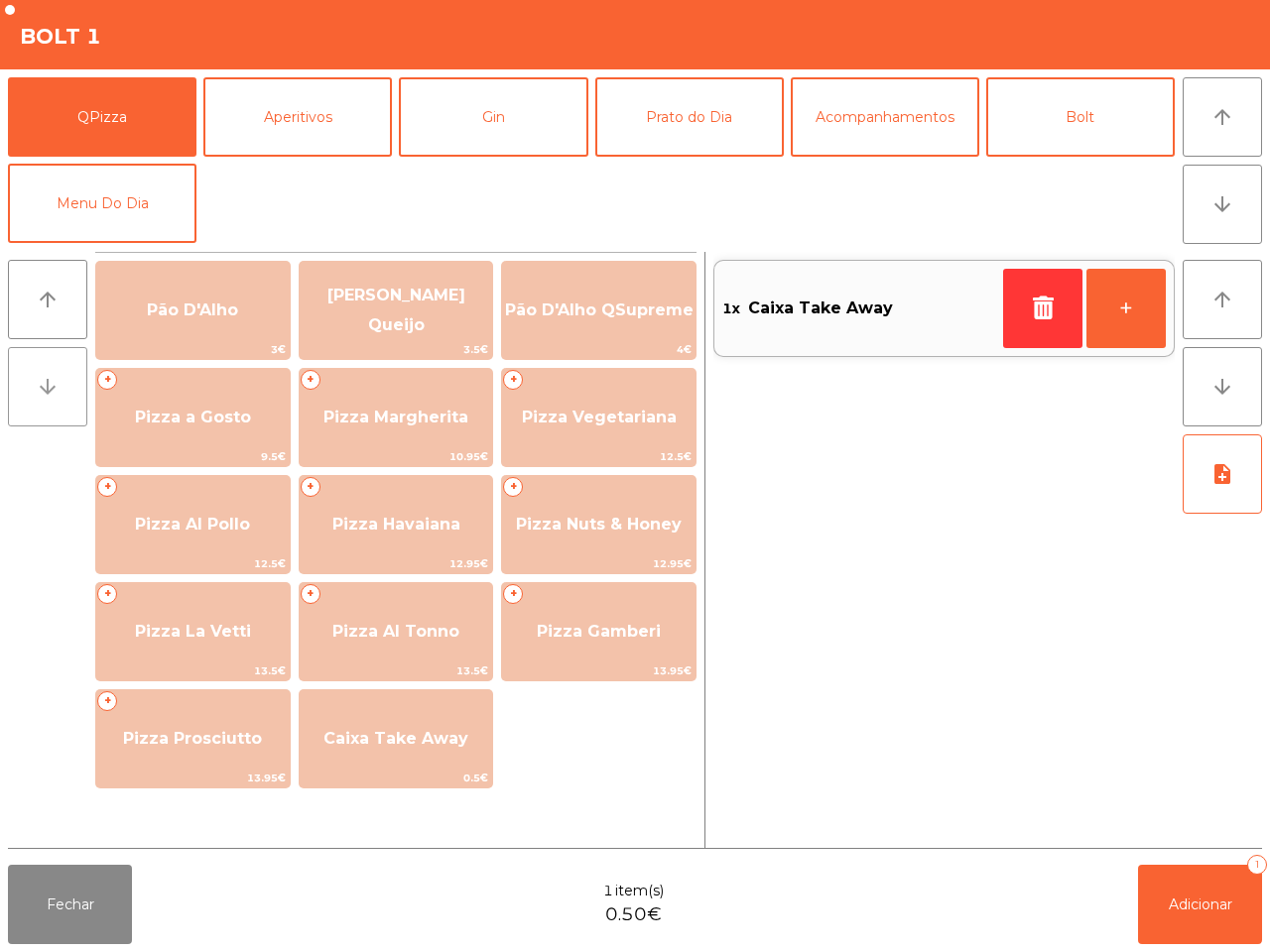 click on "arrow_downward" 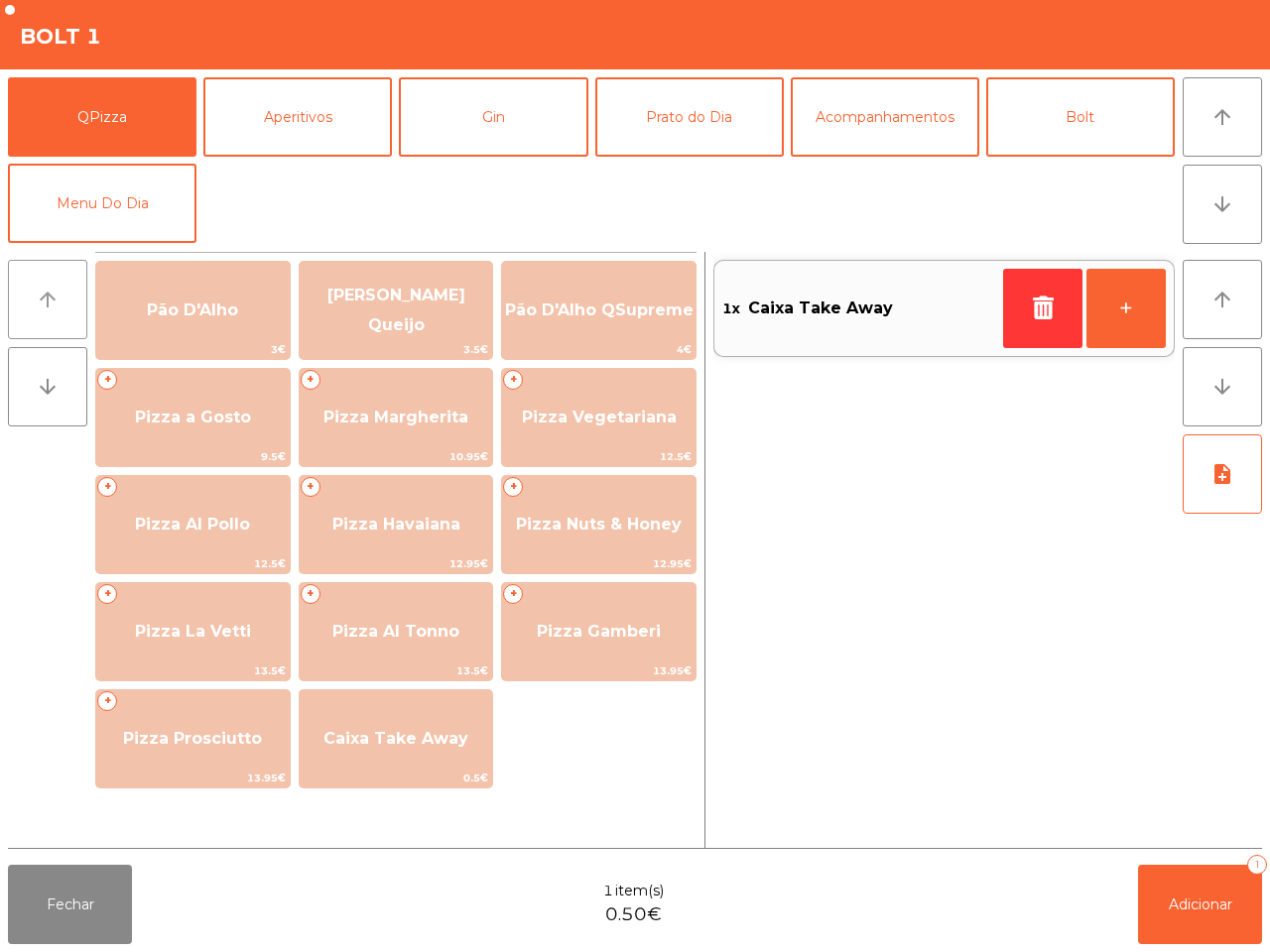 click on "arrow_upward" 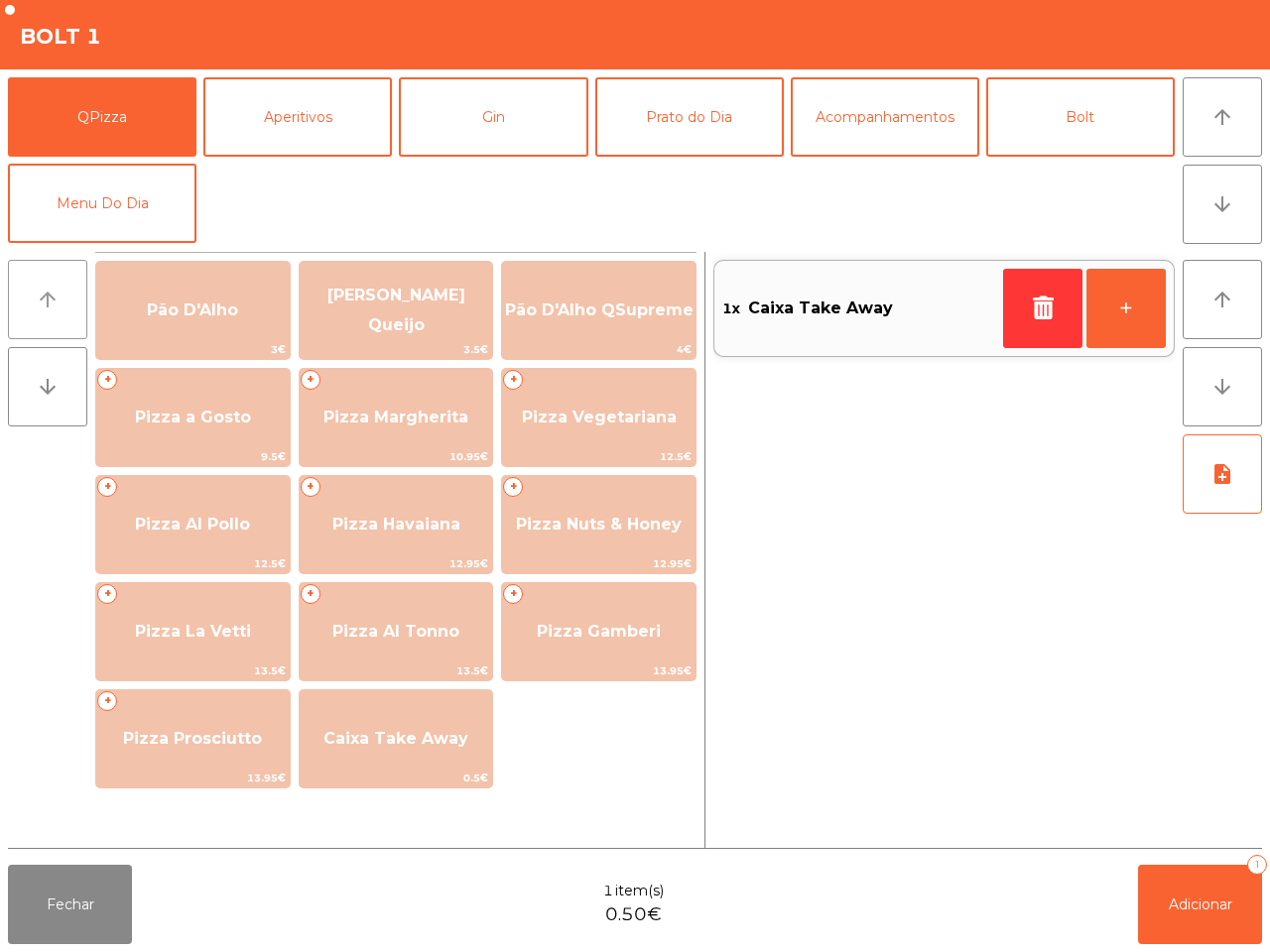 click on "arrow_upward" 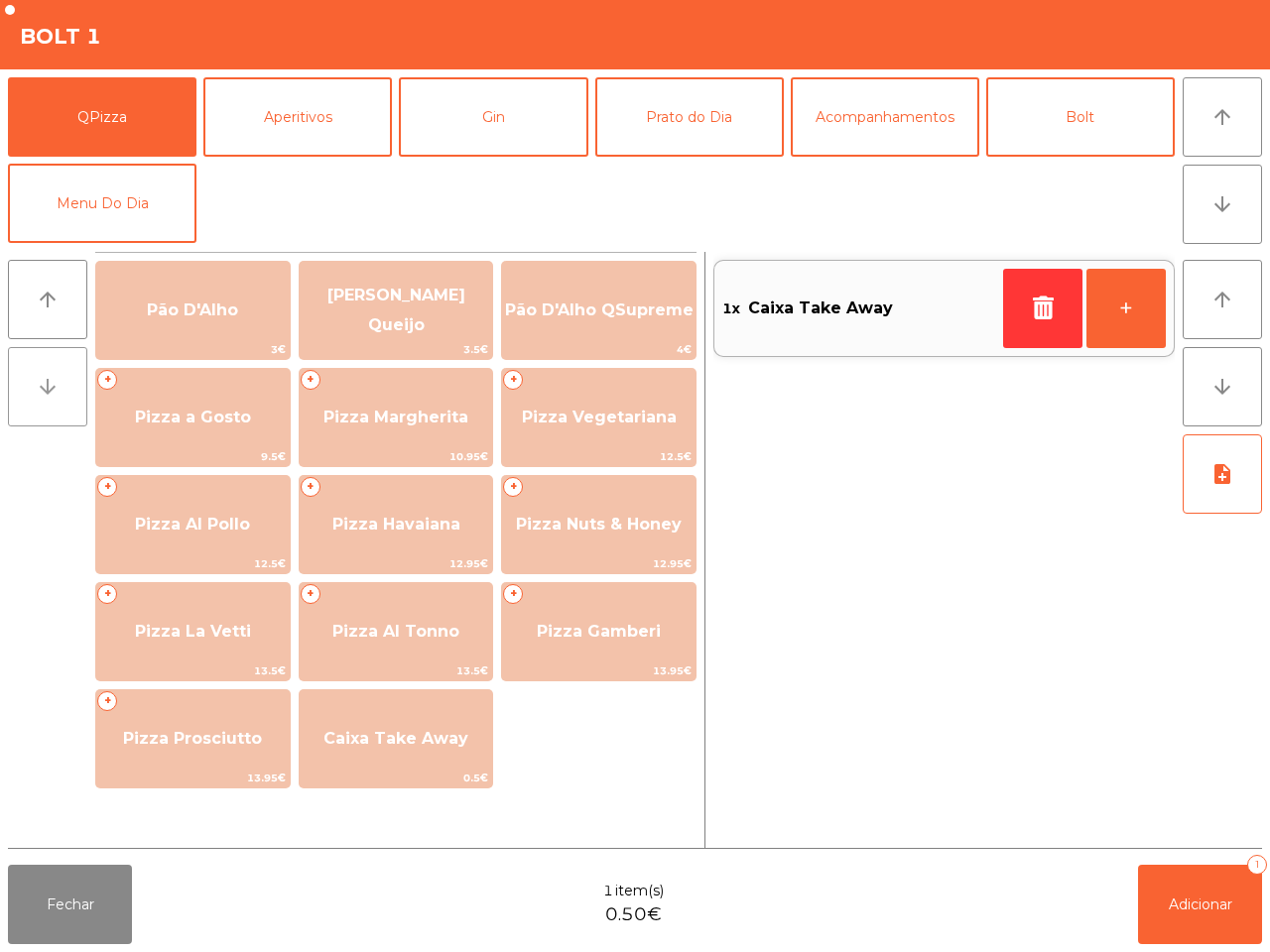 click on "arrow_downward" 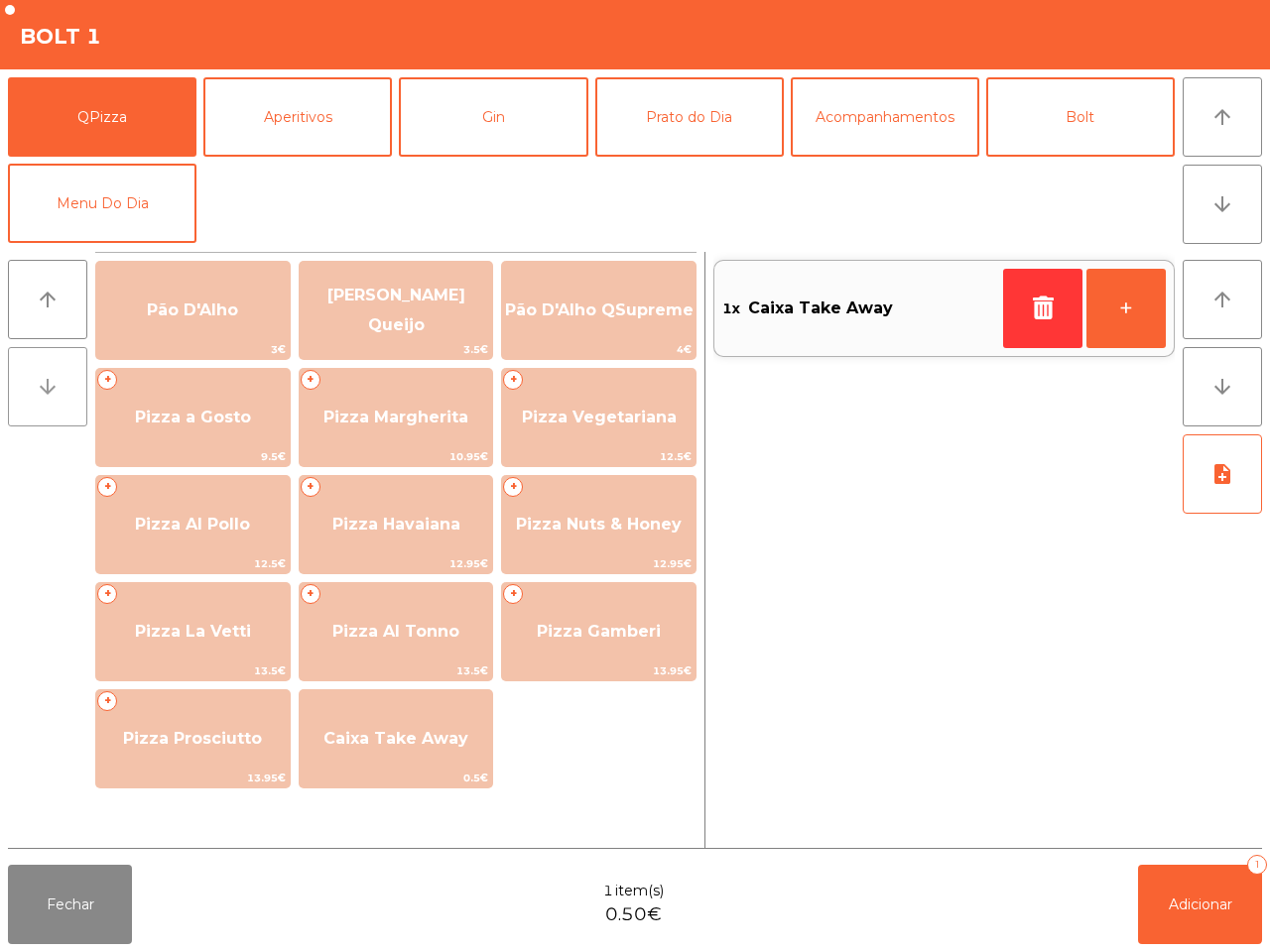 click on "arrow_downward" 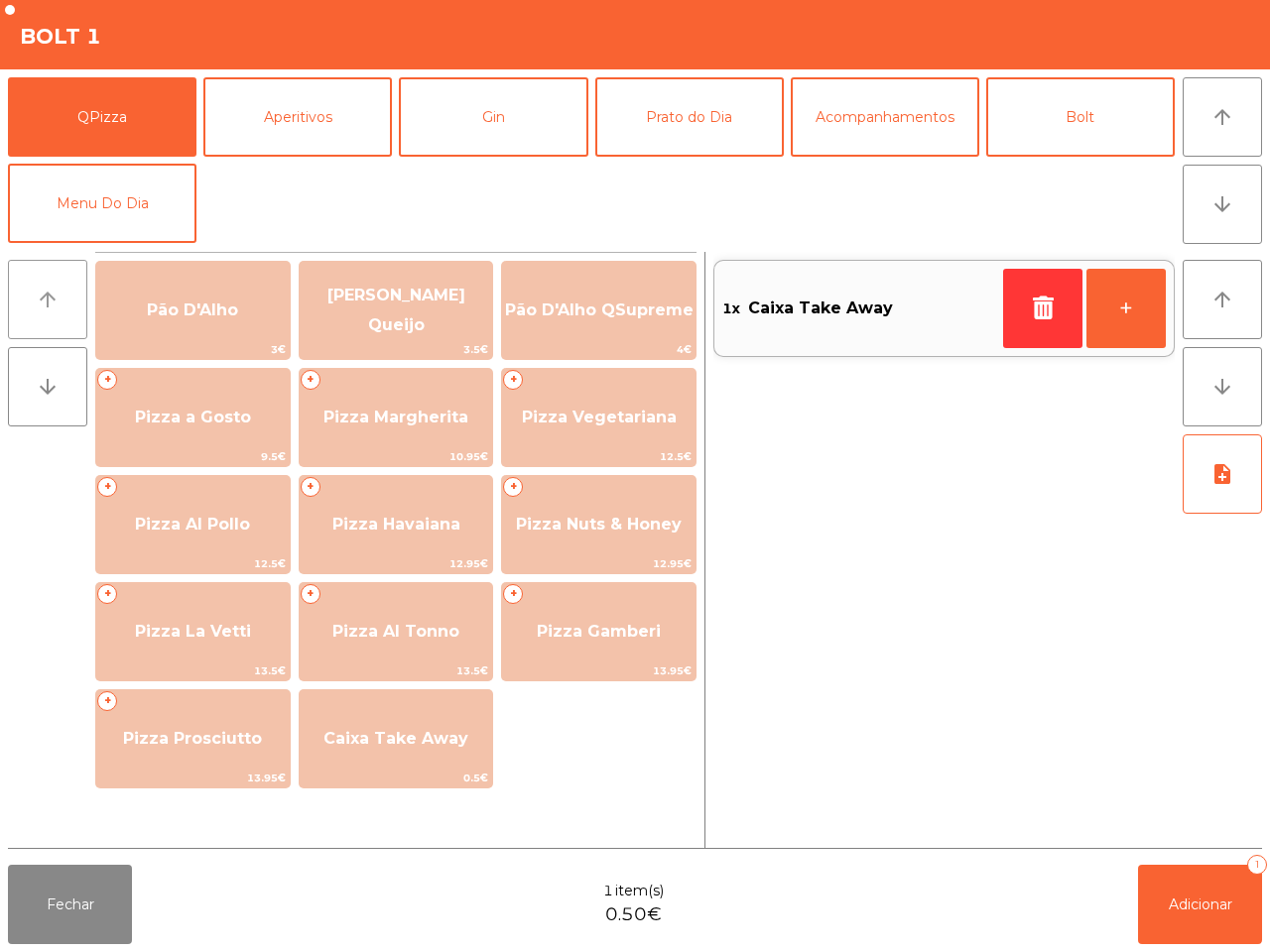 click on "arrow_upward" 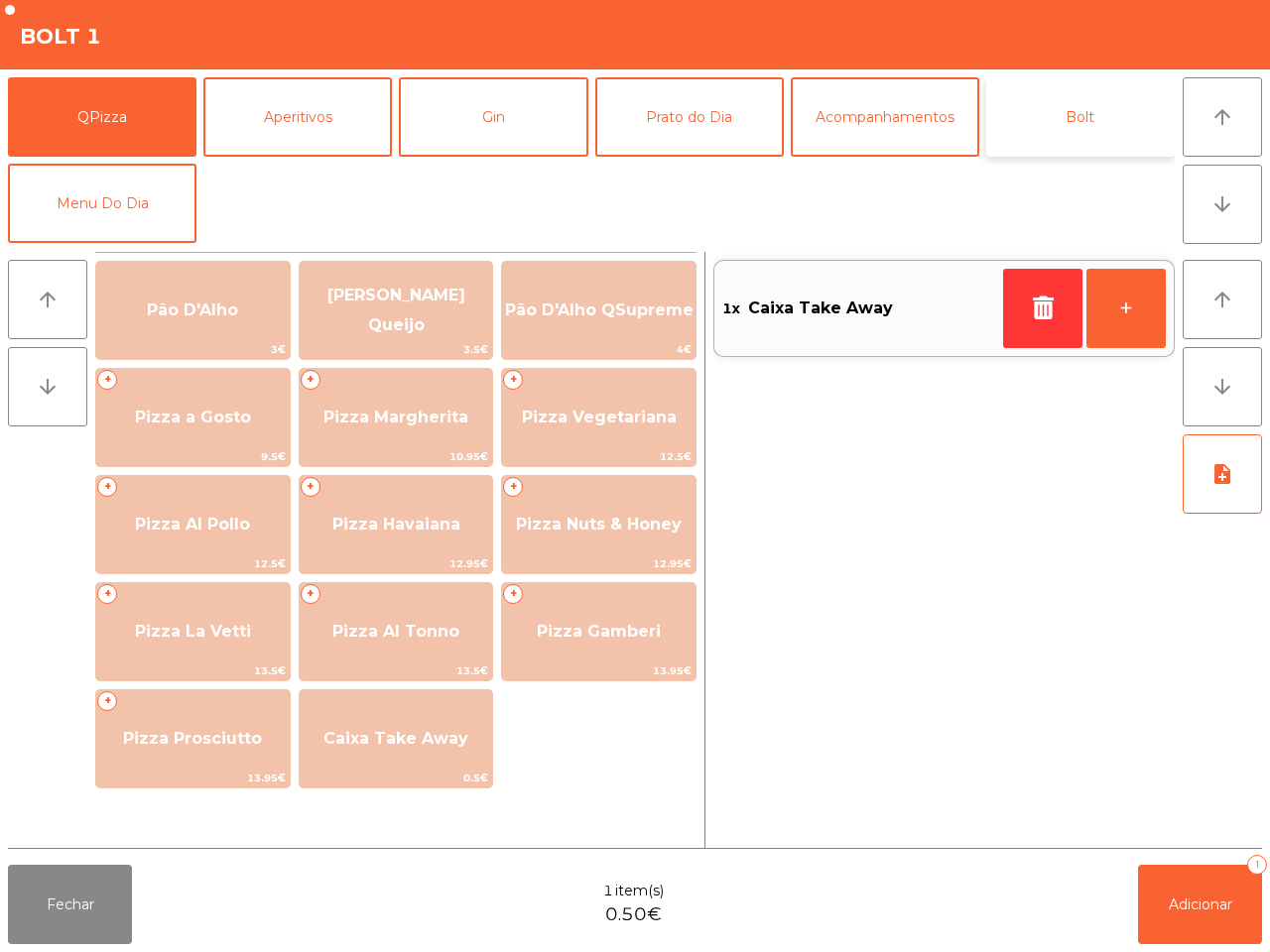click on "Bolt" 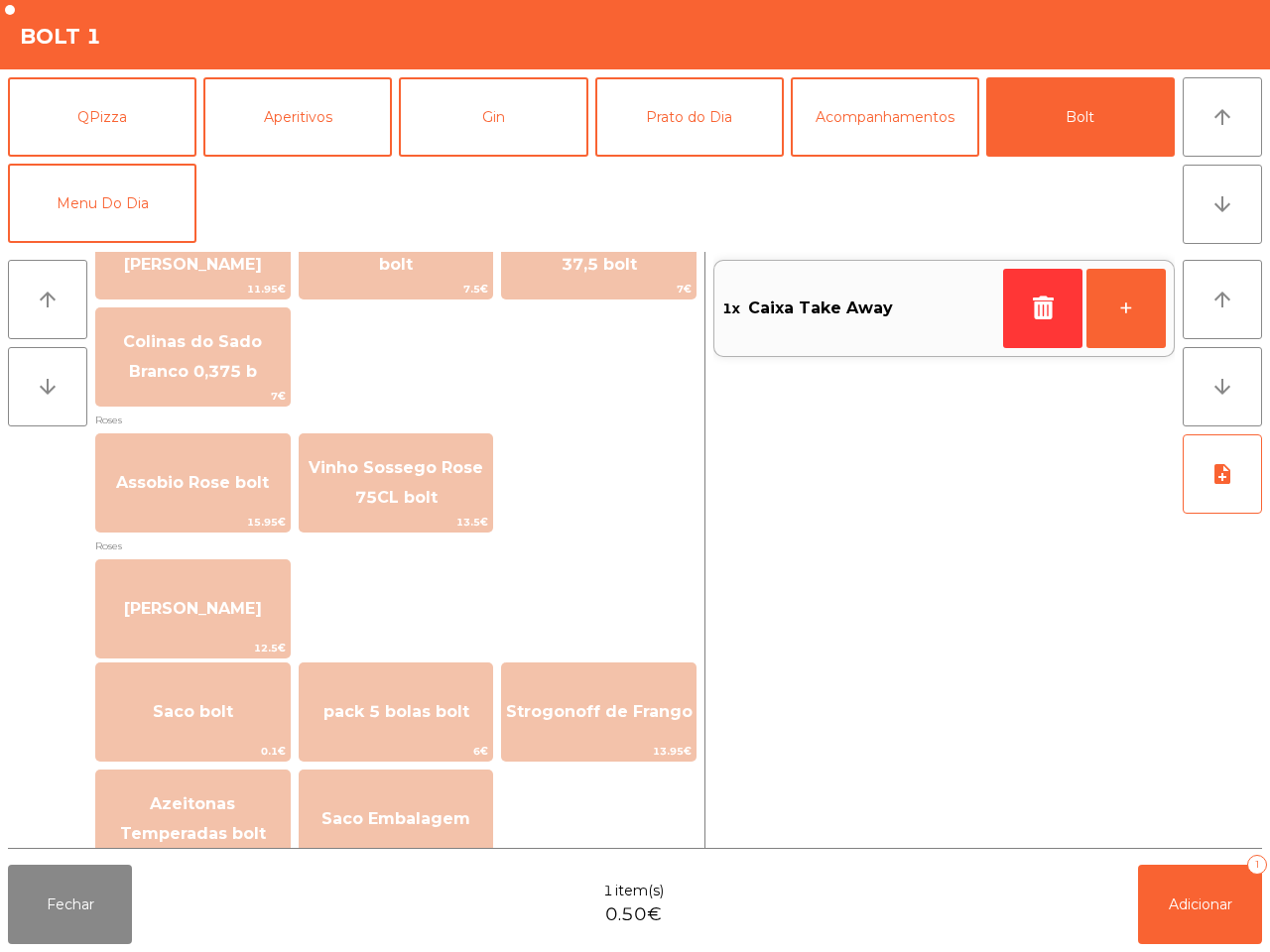 scroll, scrollTop: 2259, scrollLeft: 0, axis: vertical 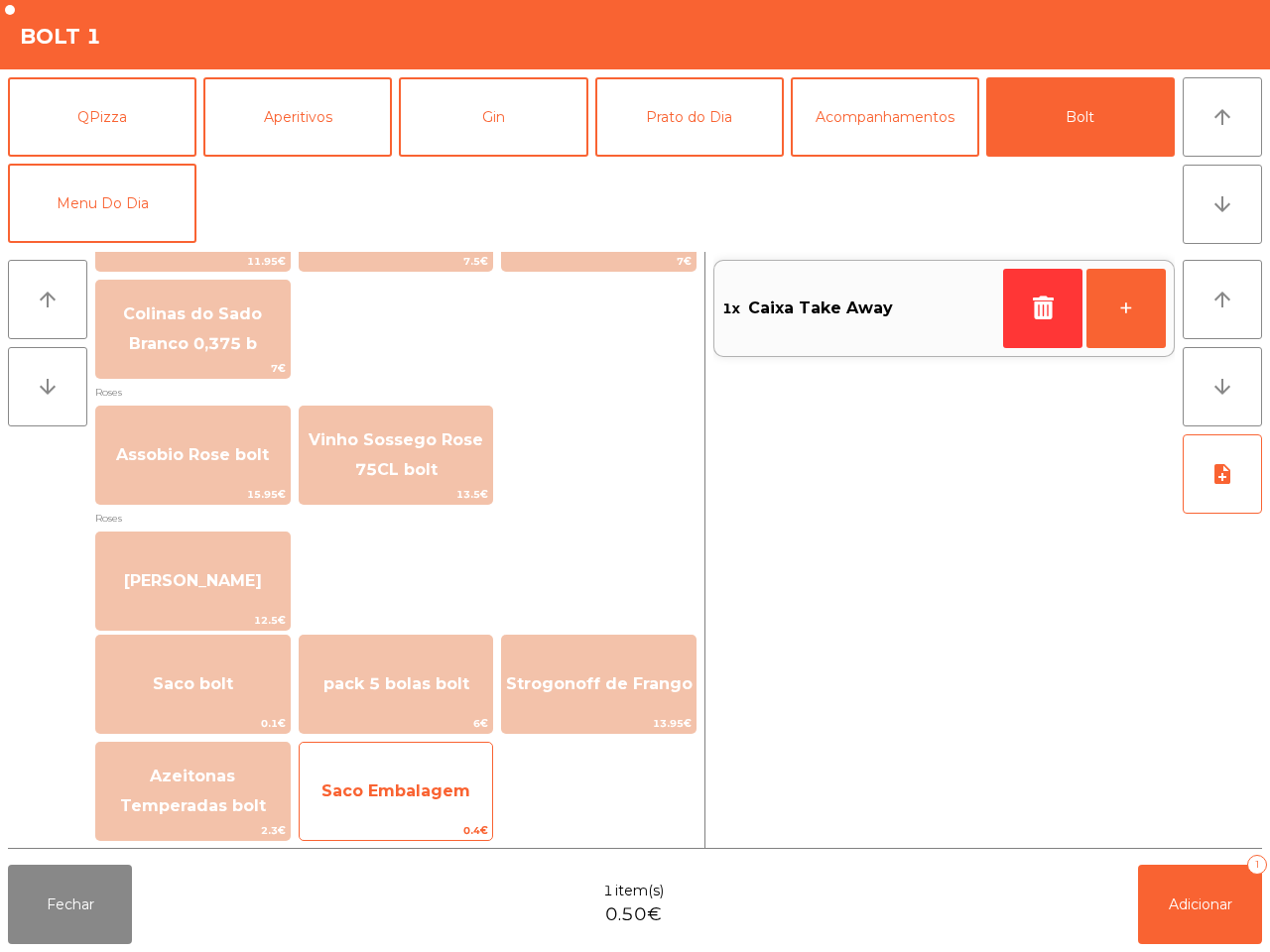click on "Saco Embalagem" 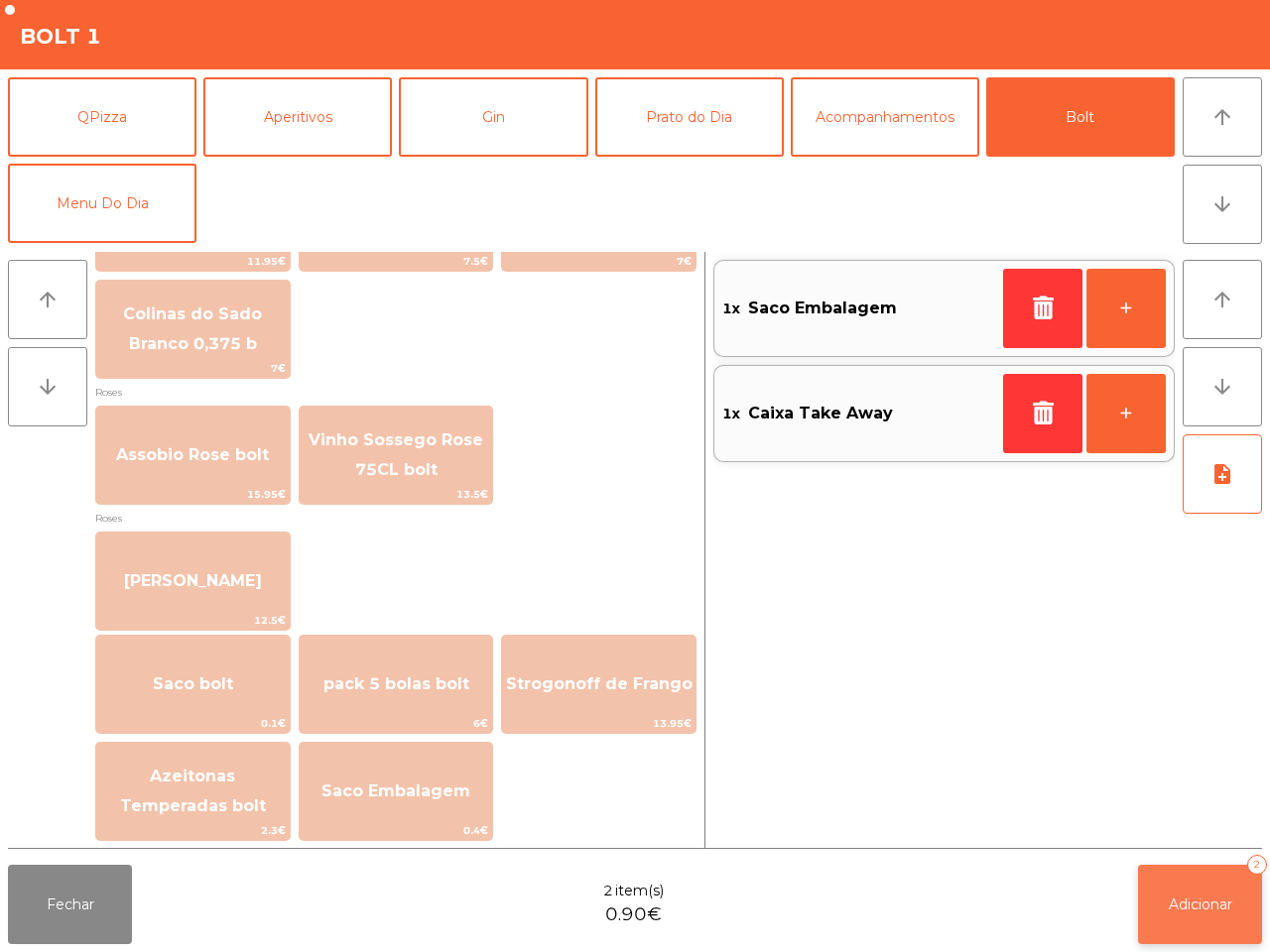 click on "Adicionar   2" 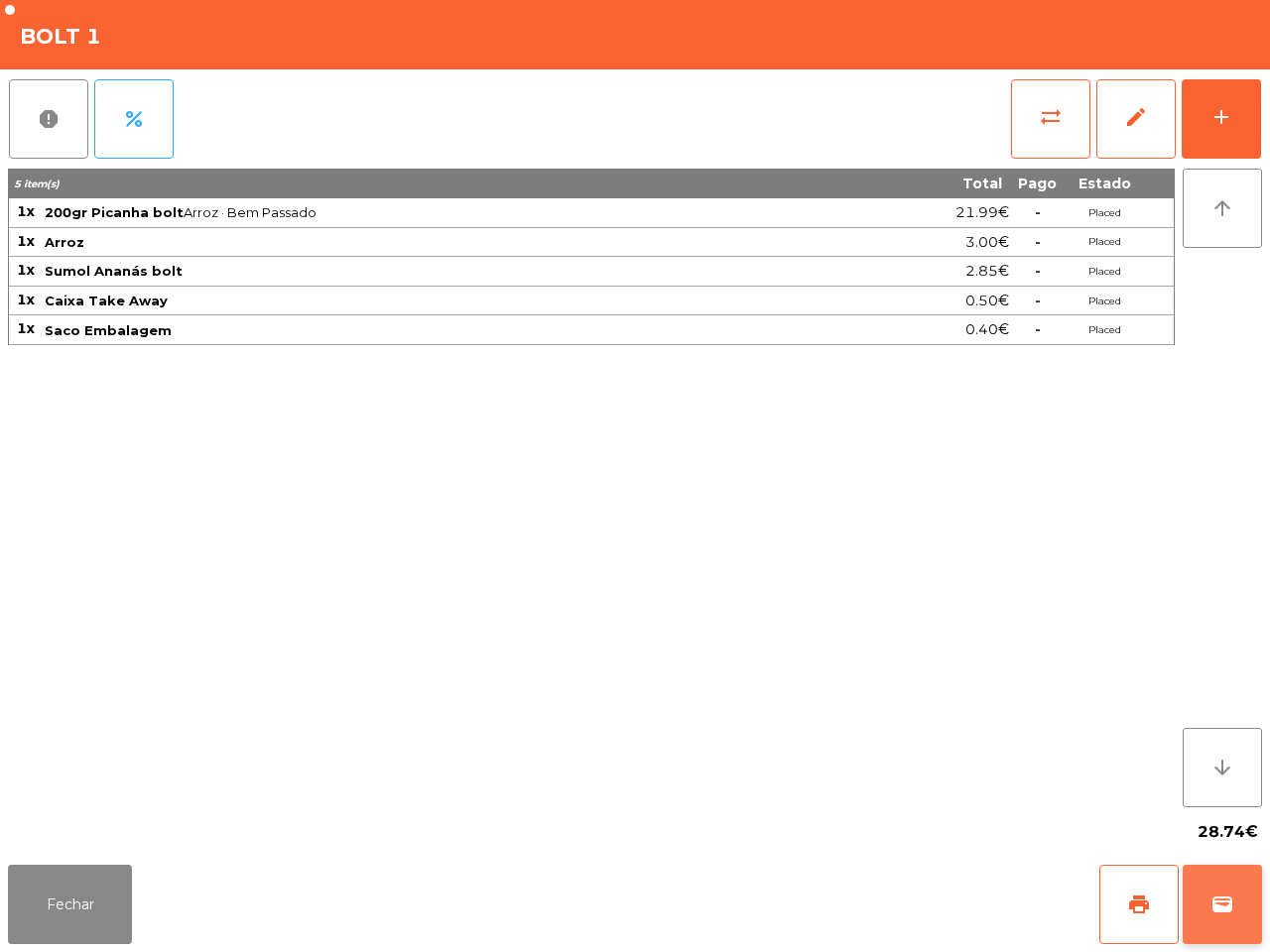 click on "wallet" 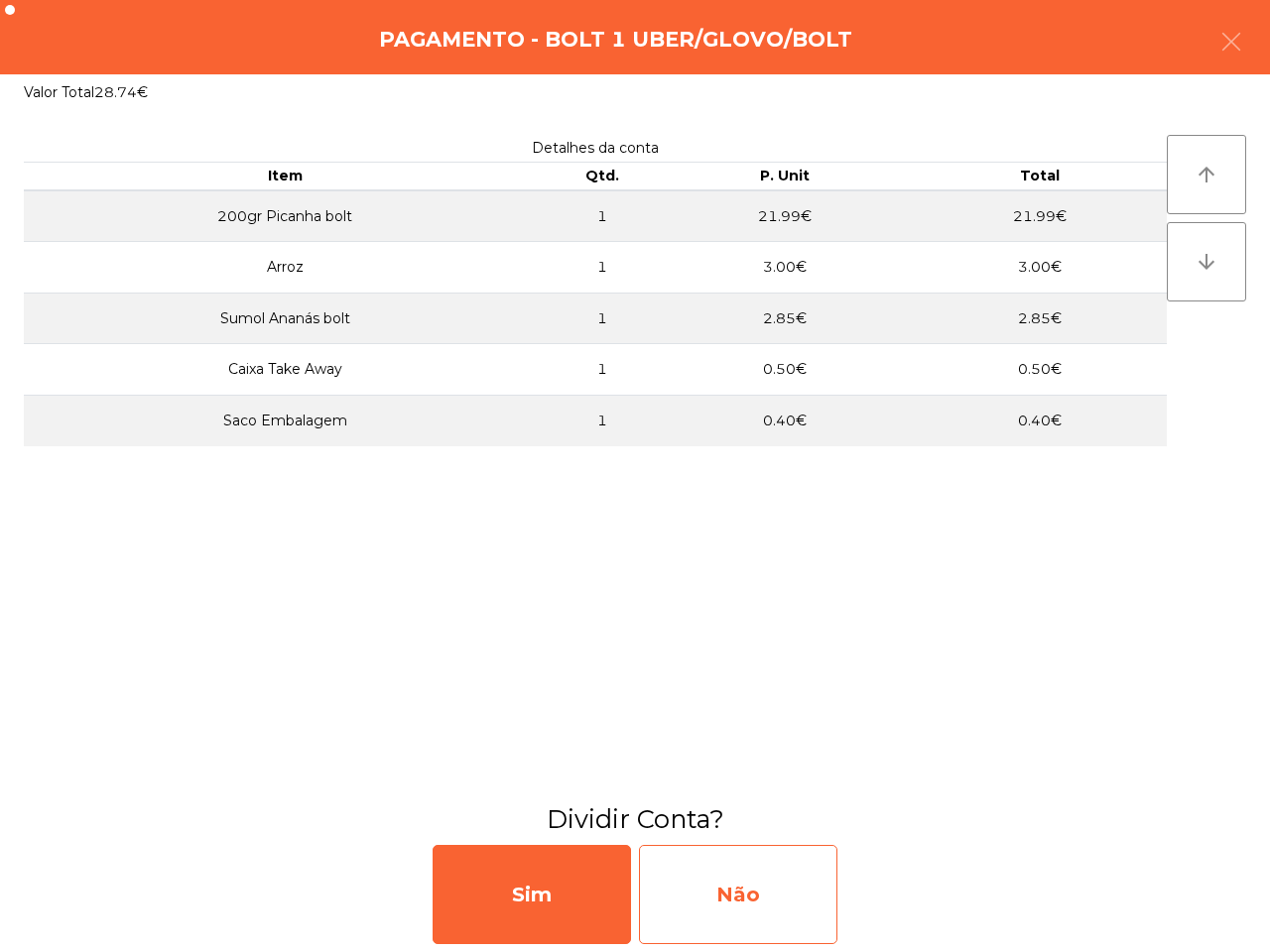 click on "Não" 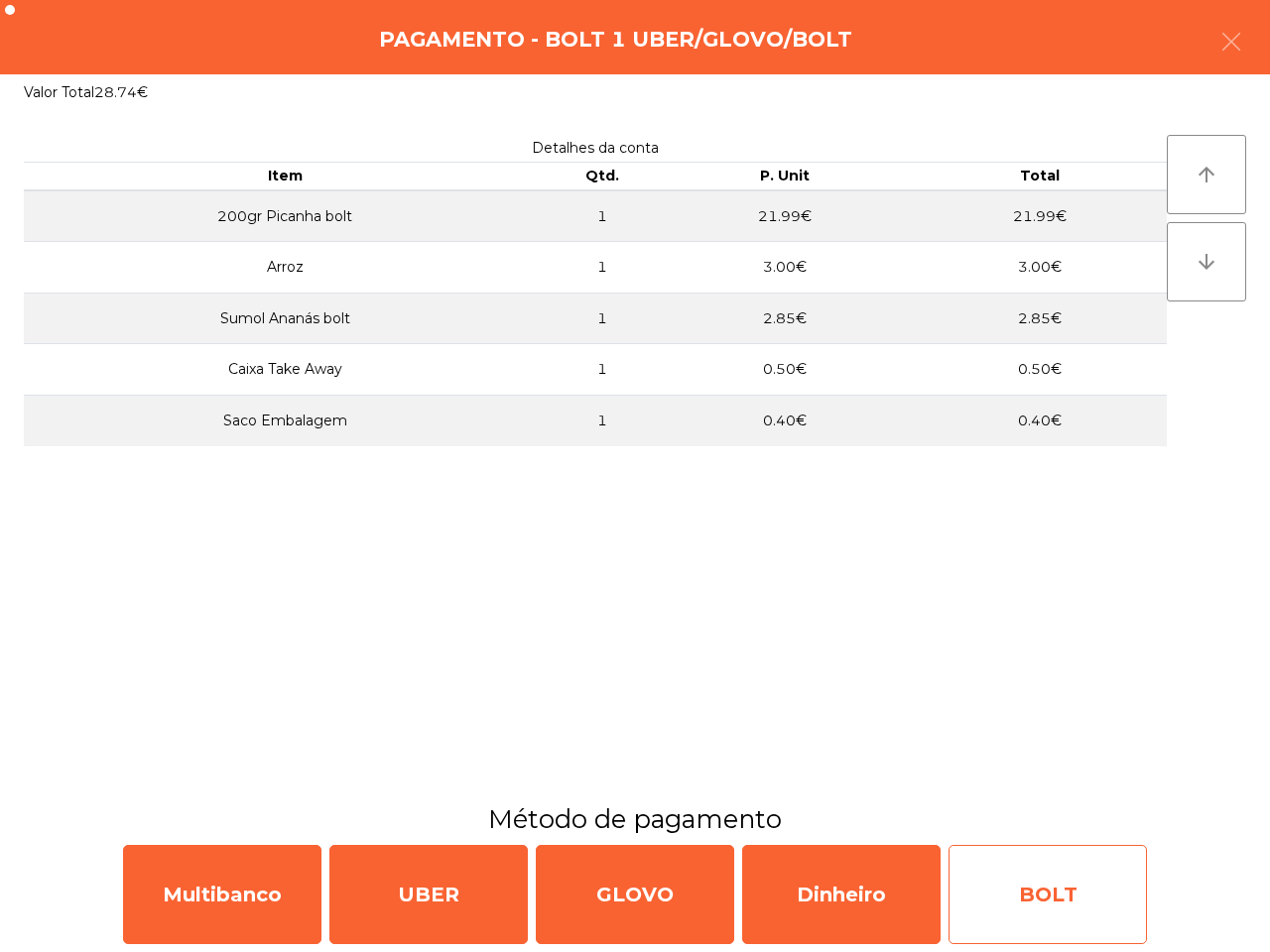 click on "BOLT" 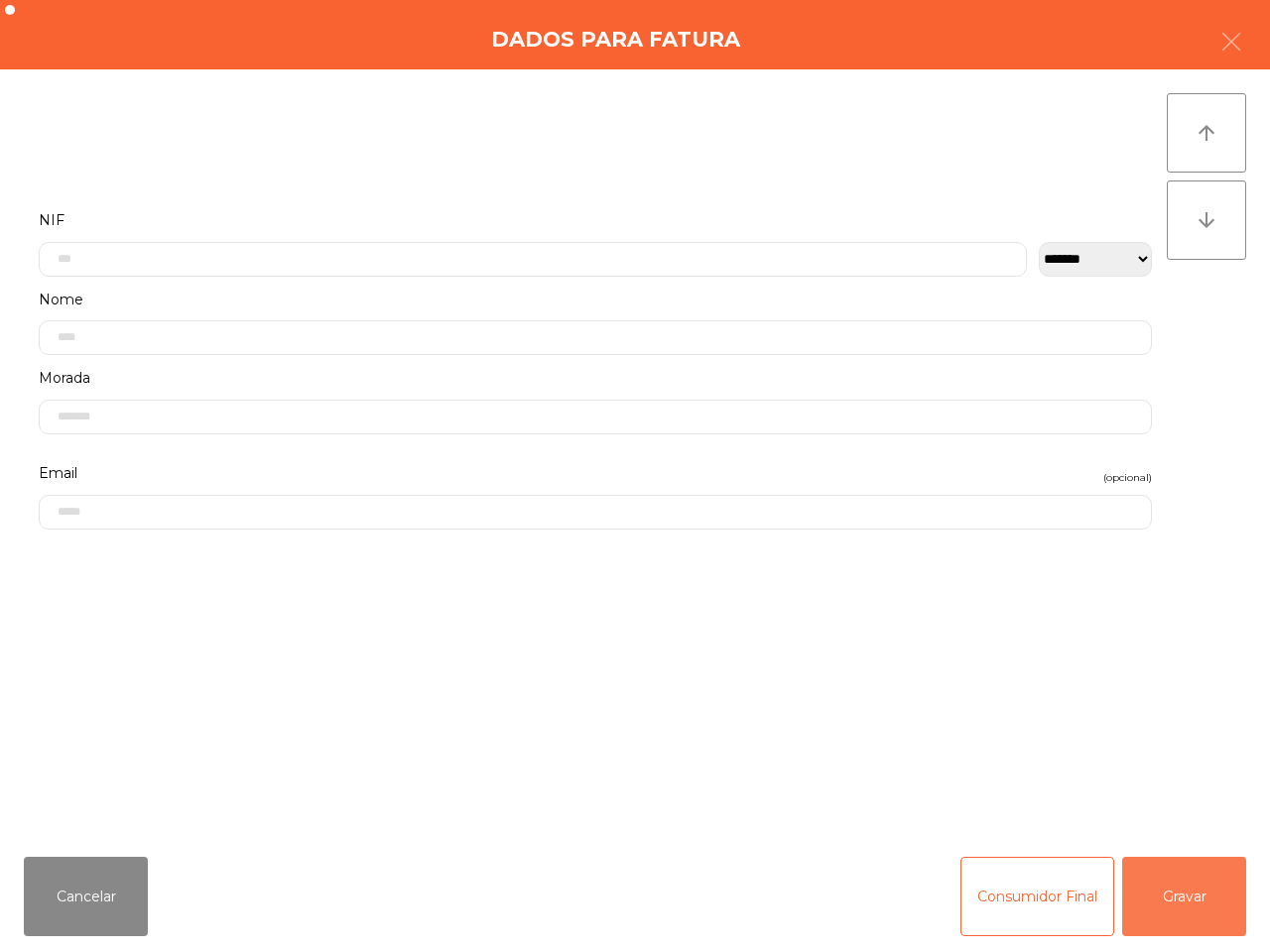 drag, startPoint x: 1196, startPoint y: 904, endPoint x: 1139, endPoint y: 948, distance: 72.00694 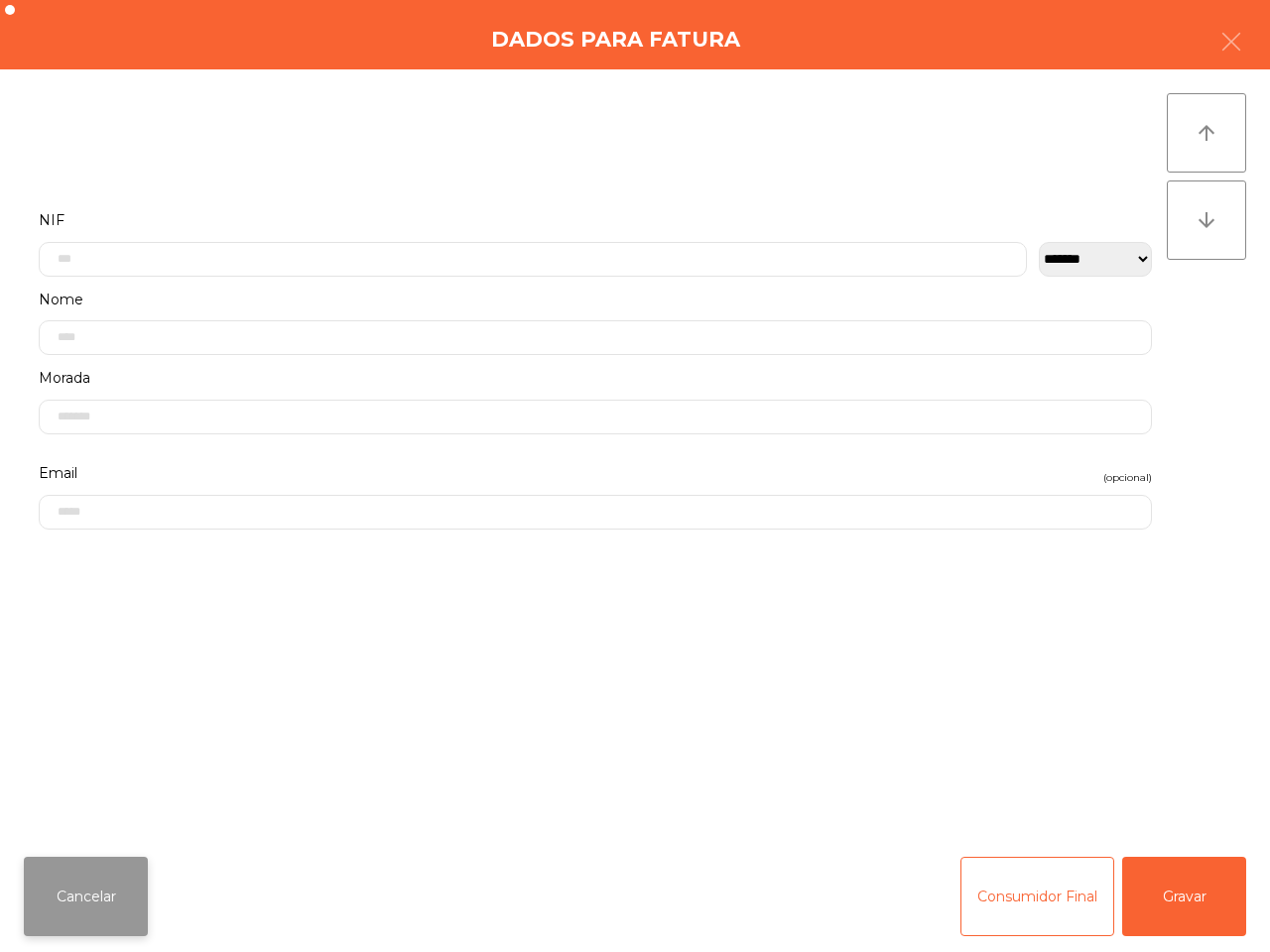 click on "Cancelar" 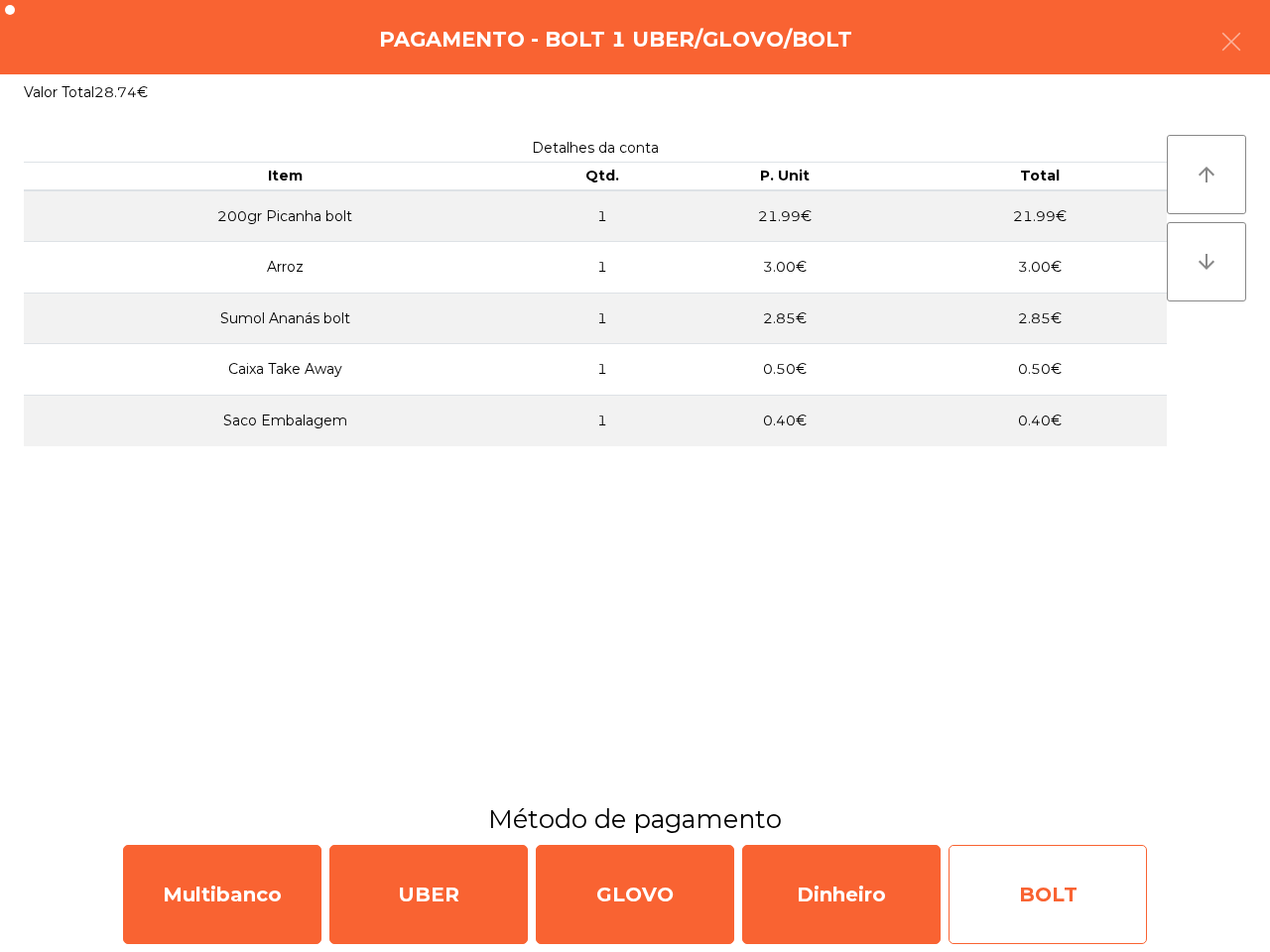 click on "BOLT" 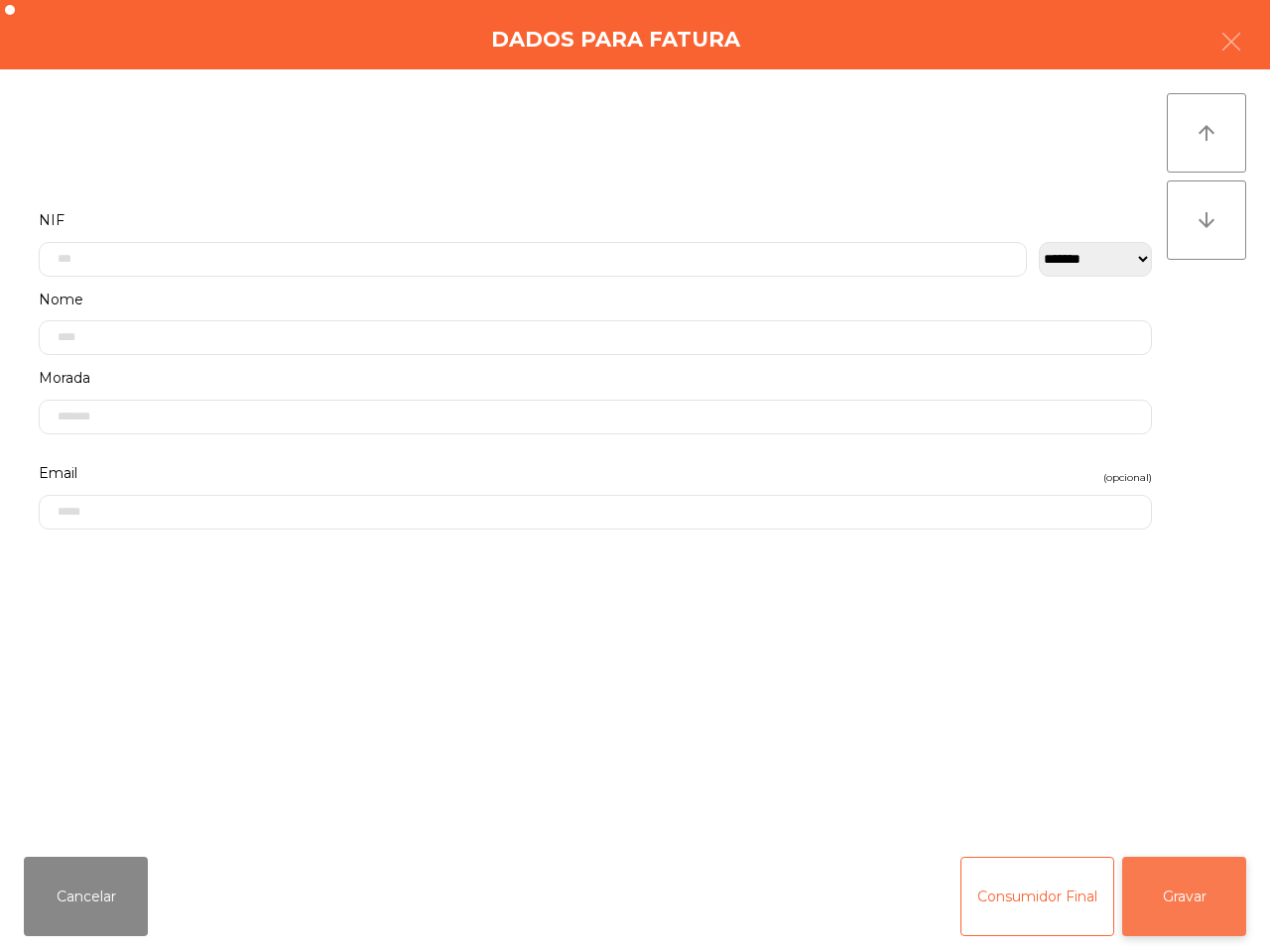 click on "Gravar" 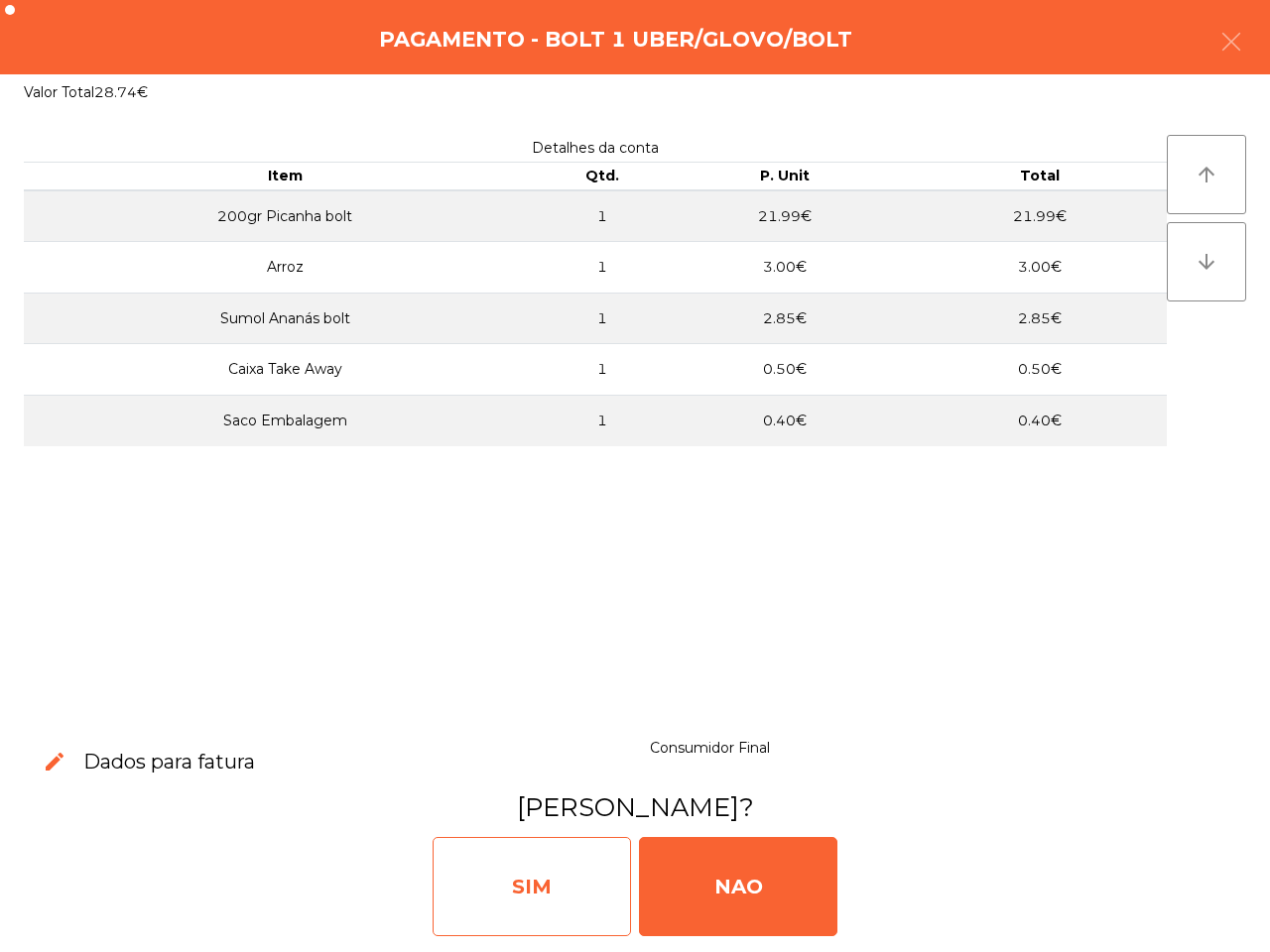 click on "SIM" 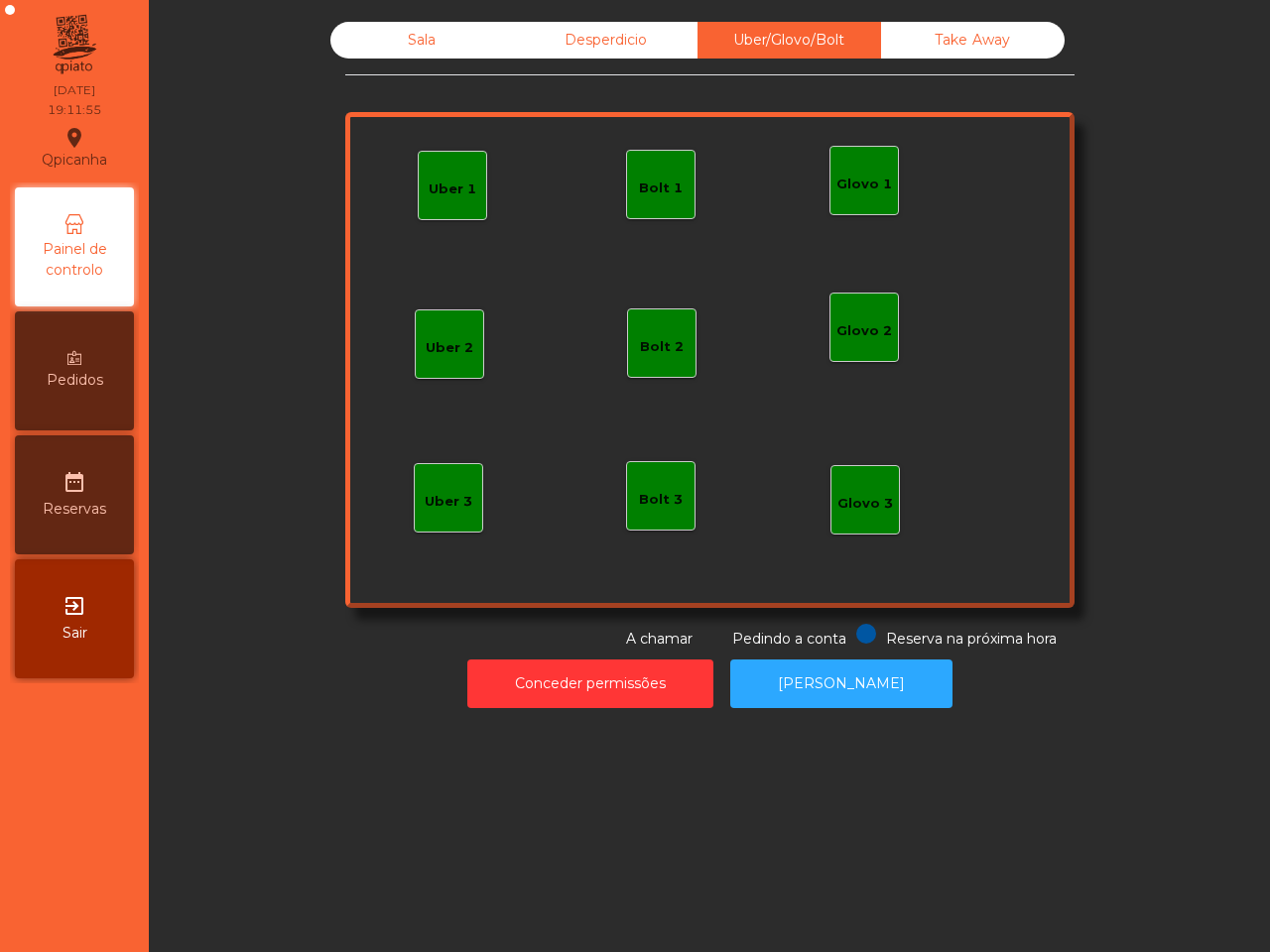 click on "Uber/Glovo/Bolt" 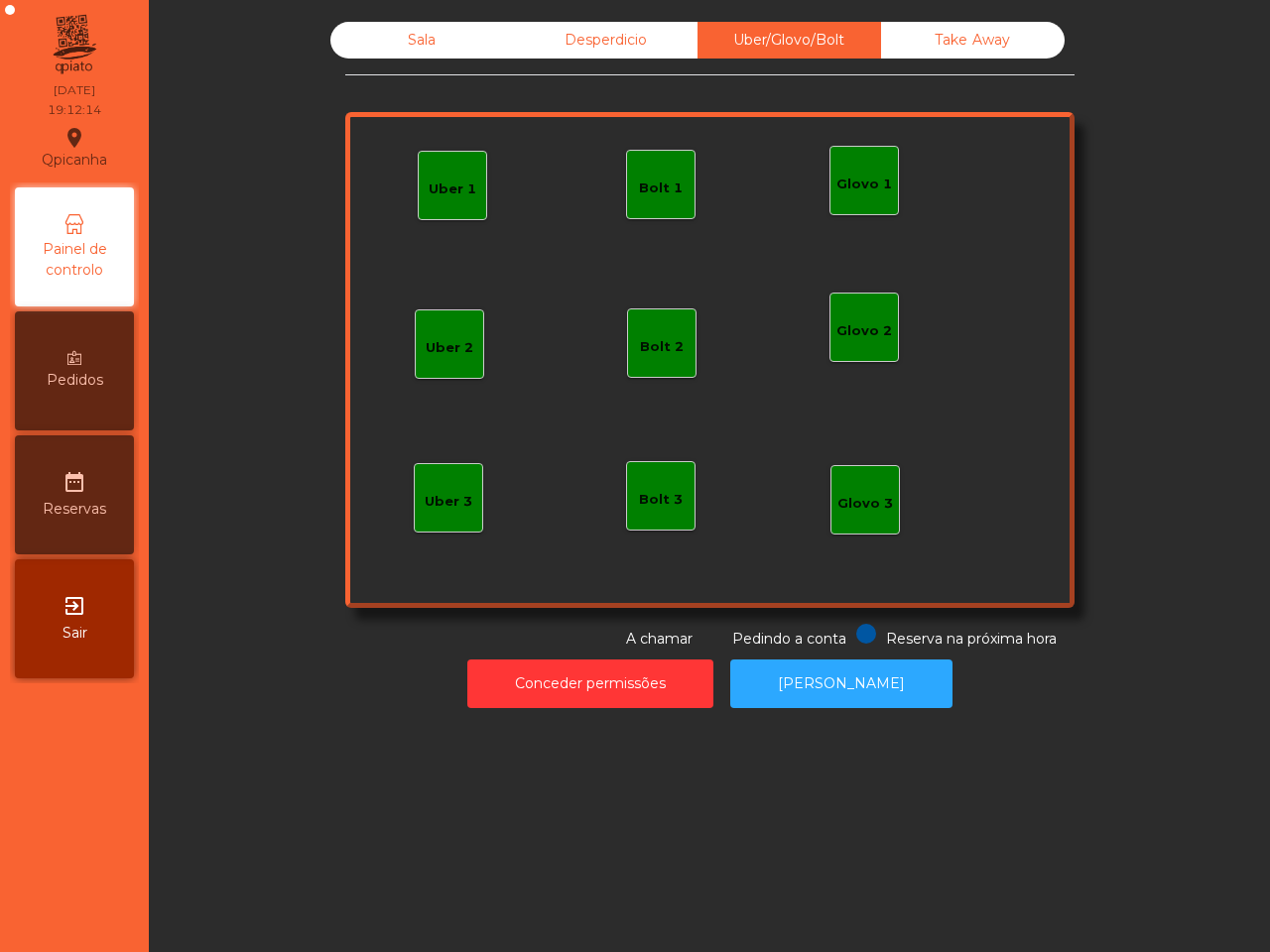 click on "Pedidos" at bounding box center (74, 371) 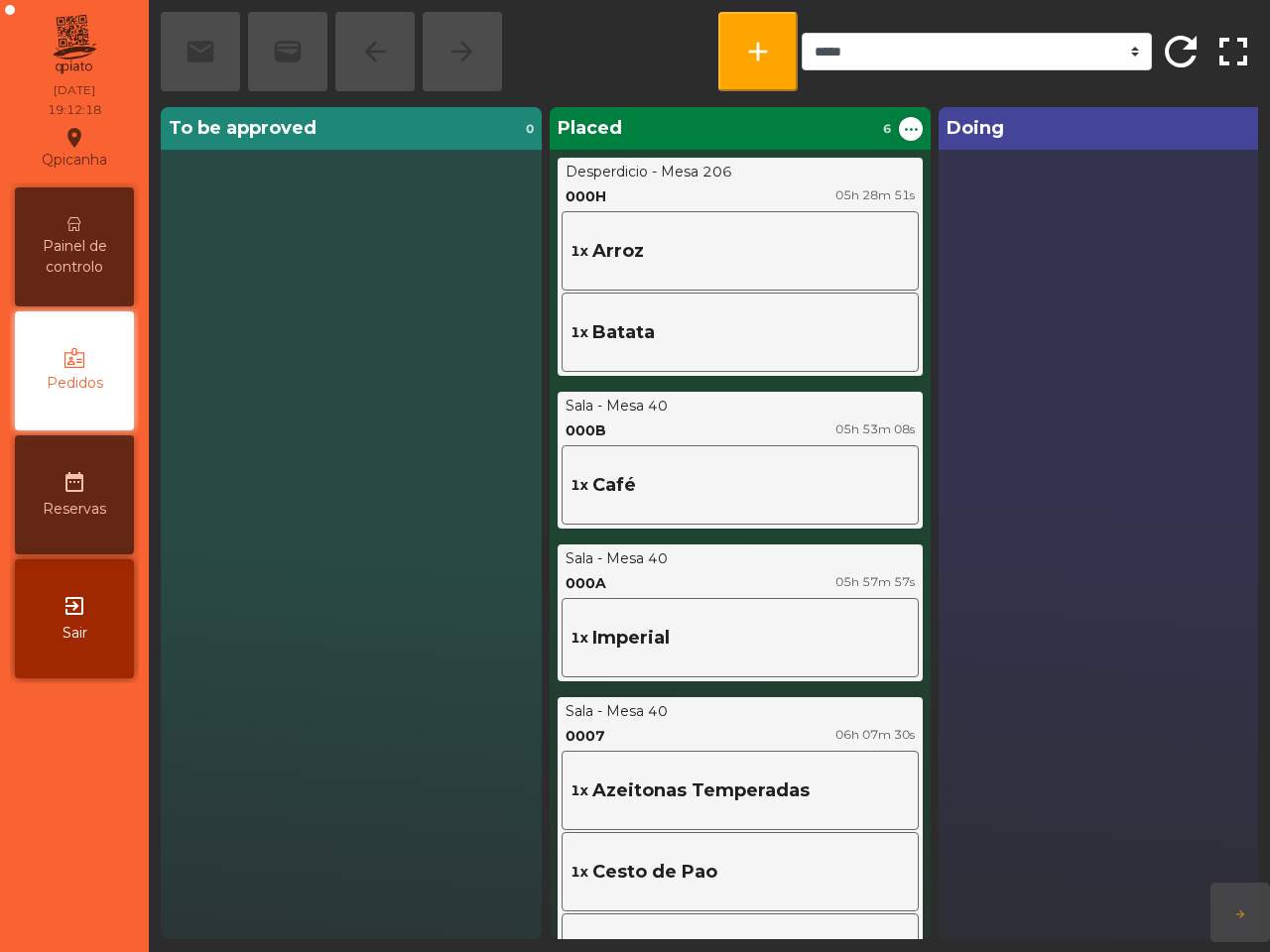 click on "Painel de controlo" at bounding box center [74, 257] 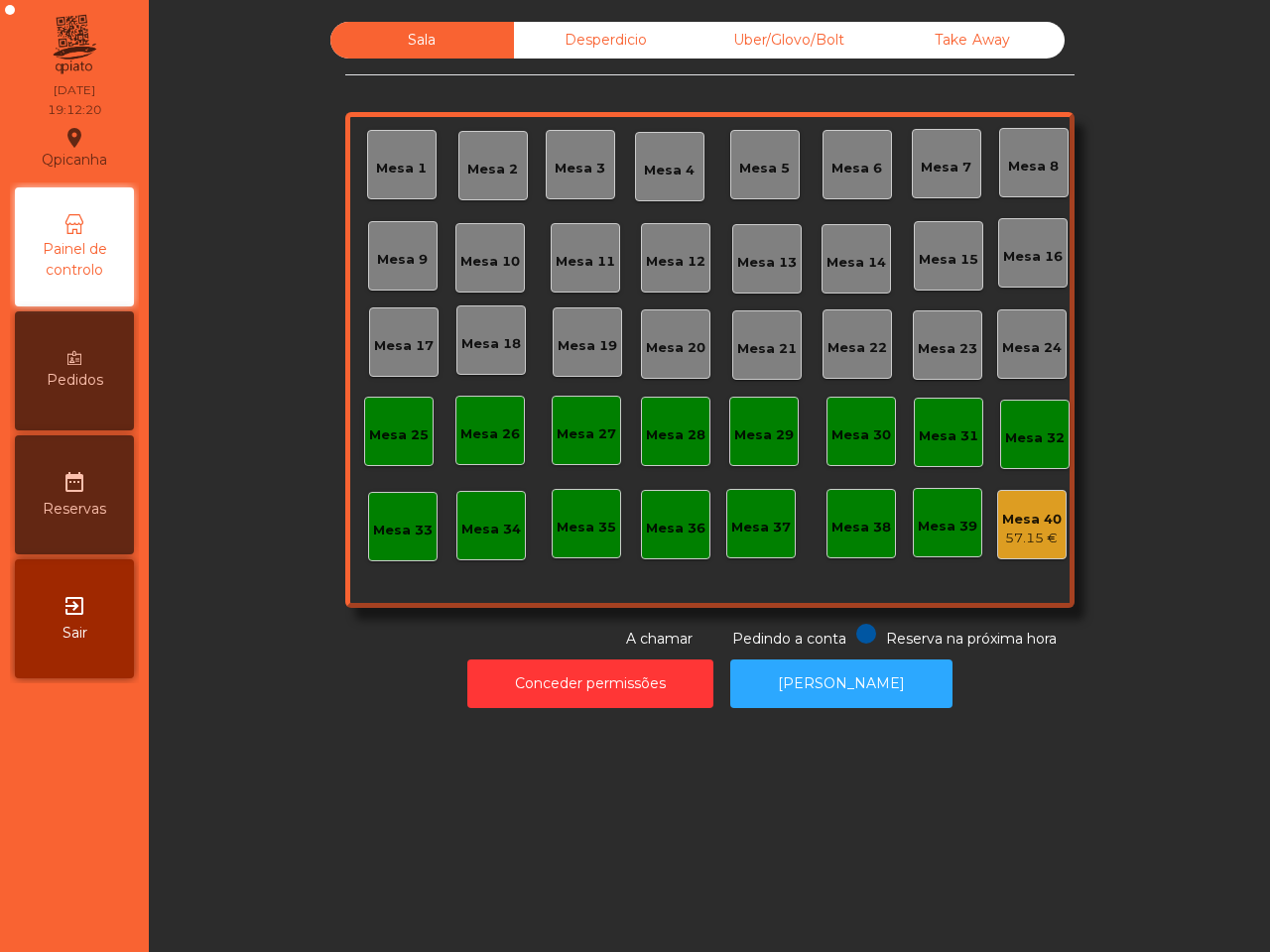 click on "Sala" 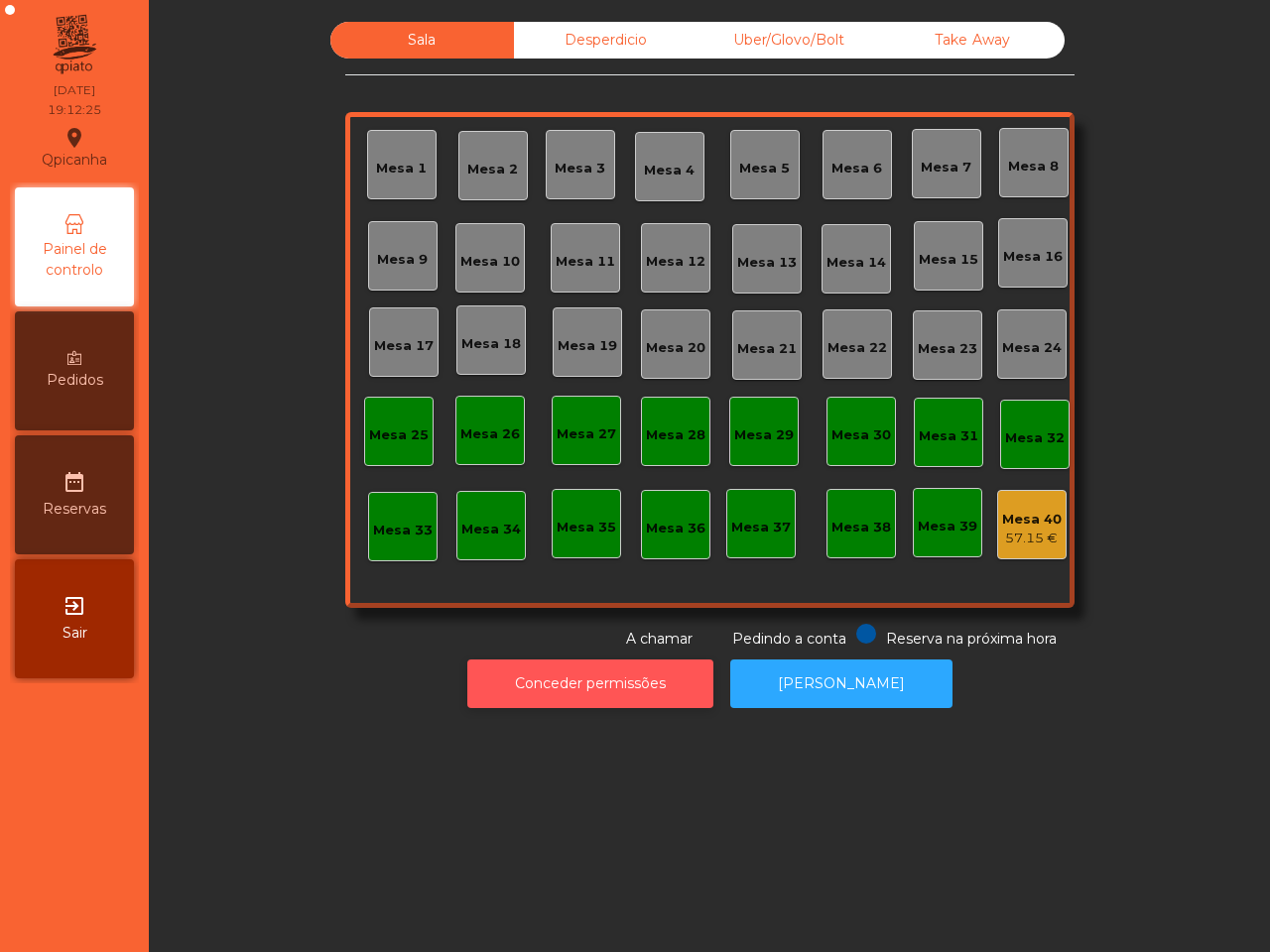 click on "Conceder permissões" 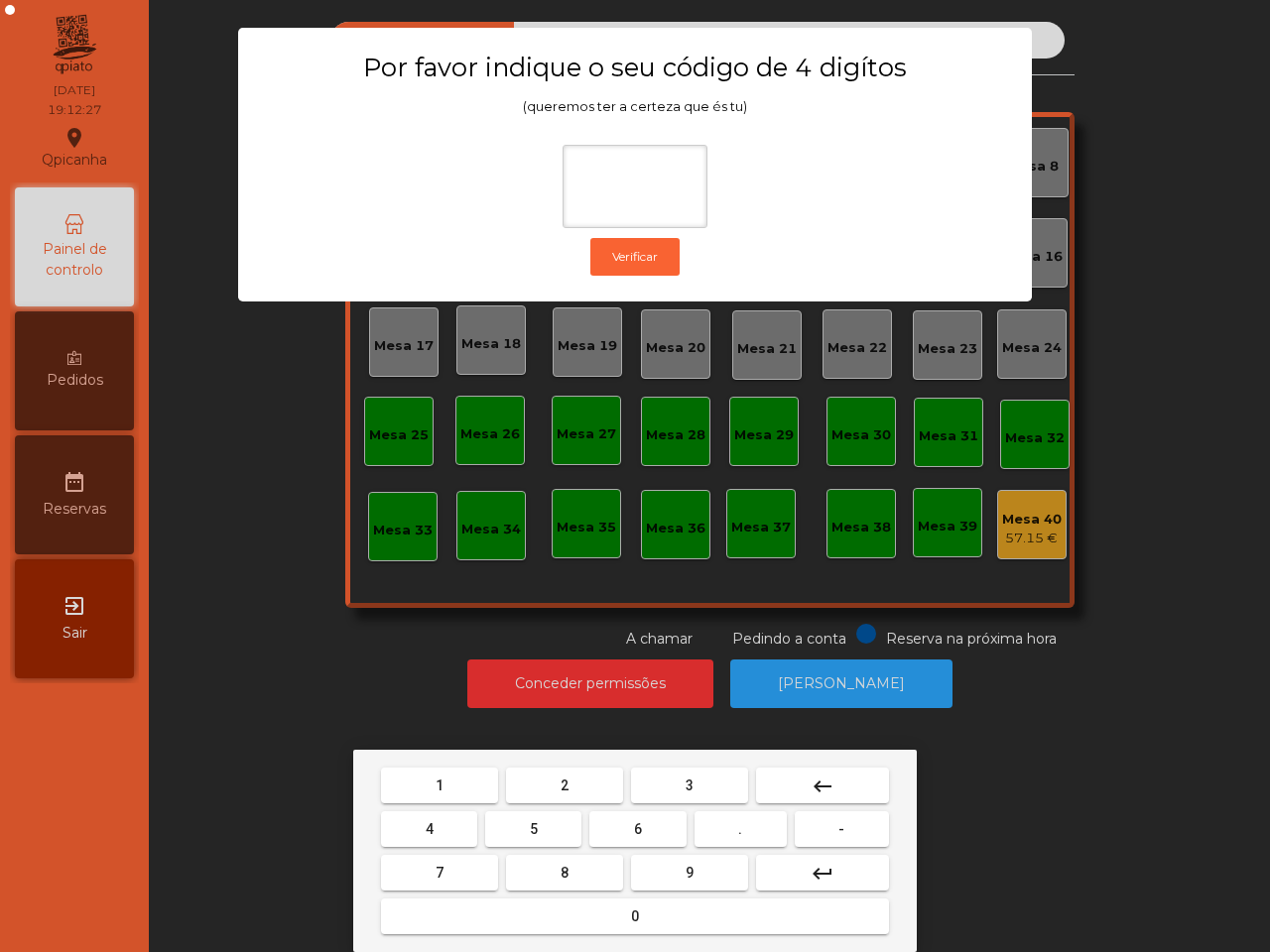 click on "1" at bounding box center (440, 785) 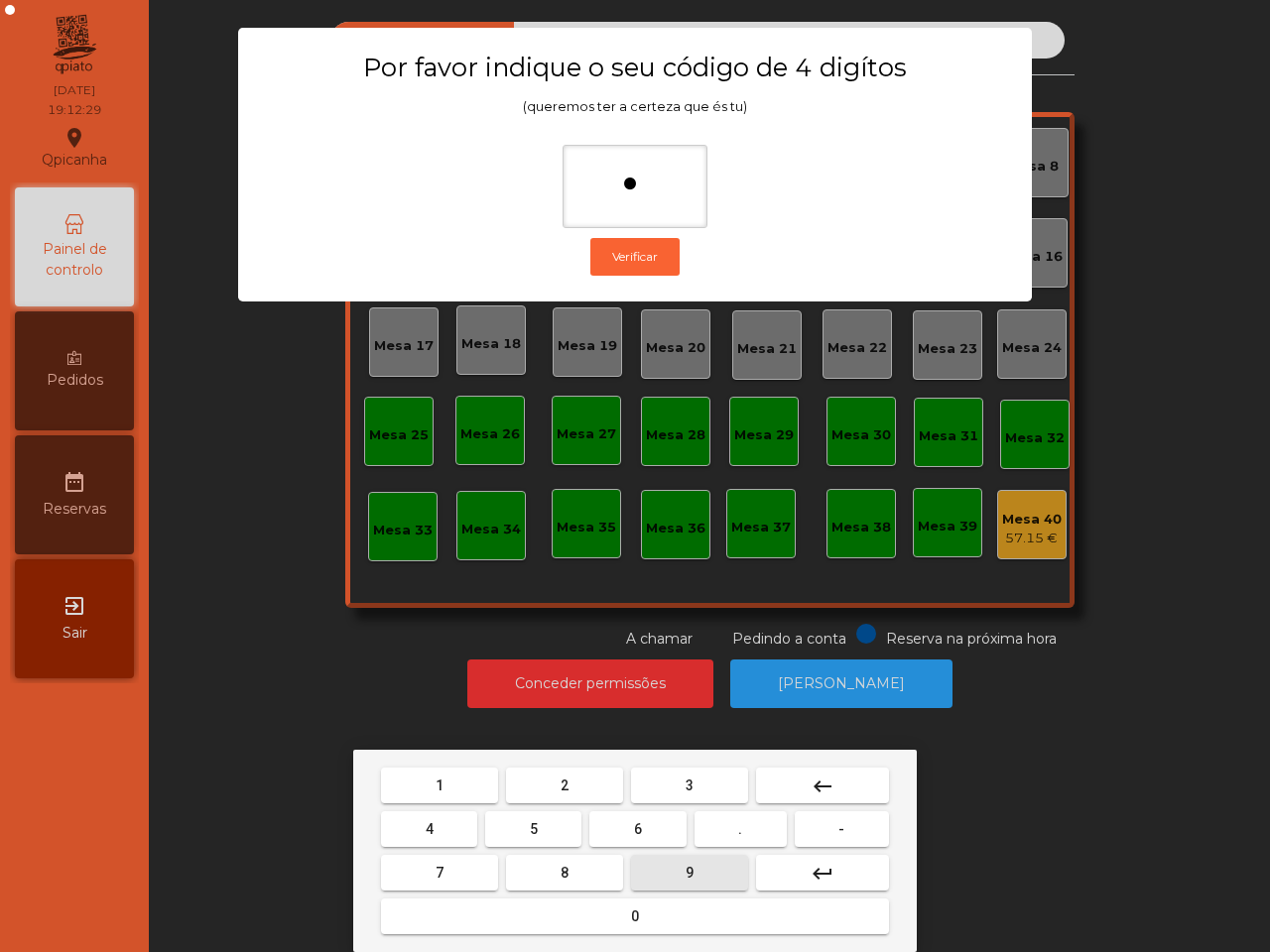 click on "9" at bounding box center (690, 873) 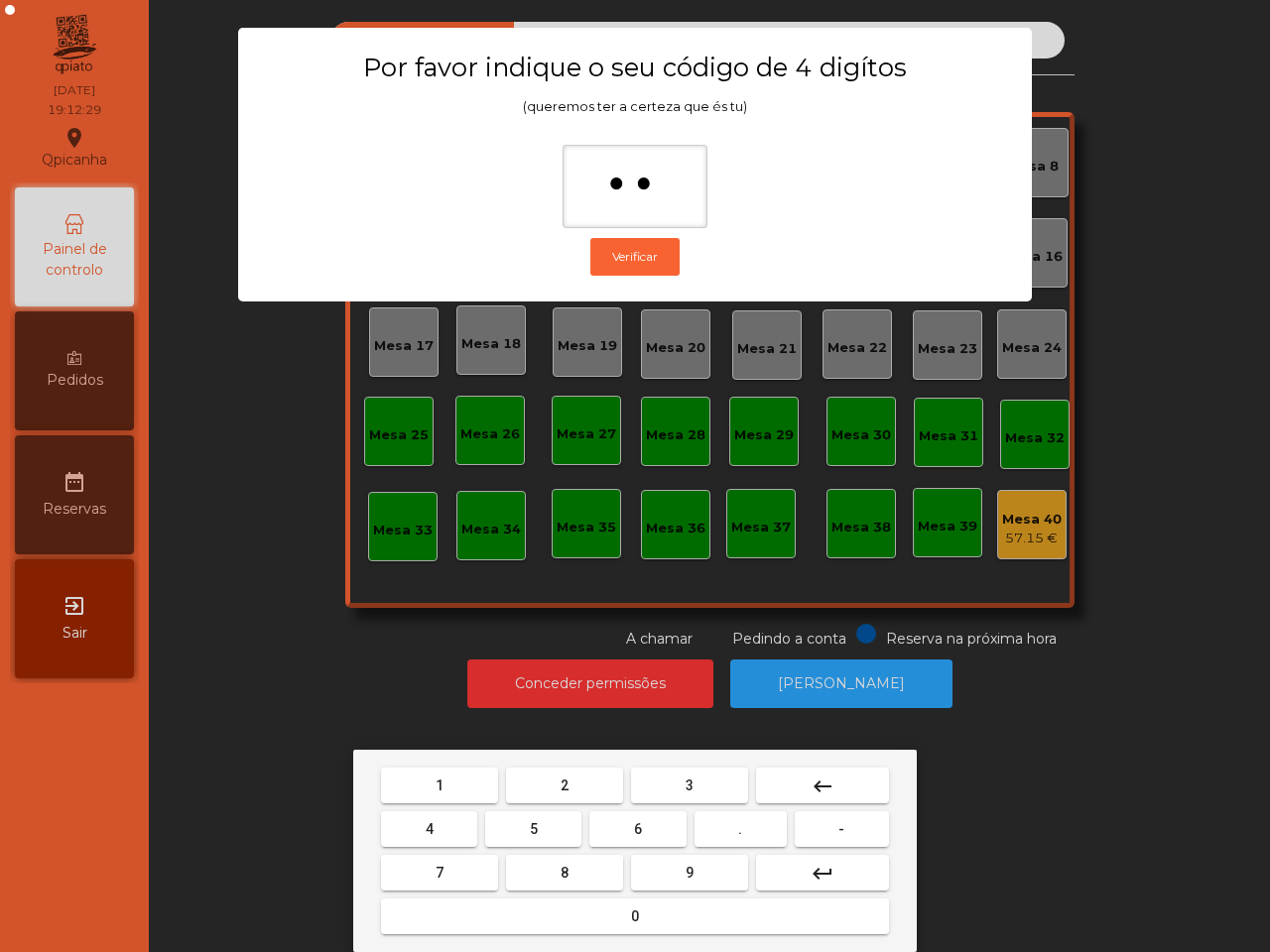click on "4" at bounding box center (429, 829) 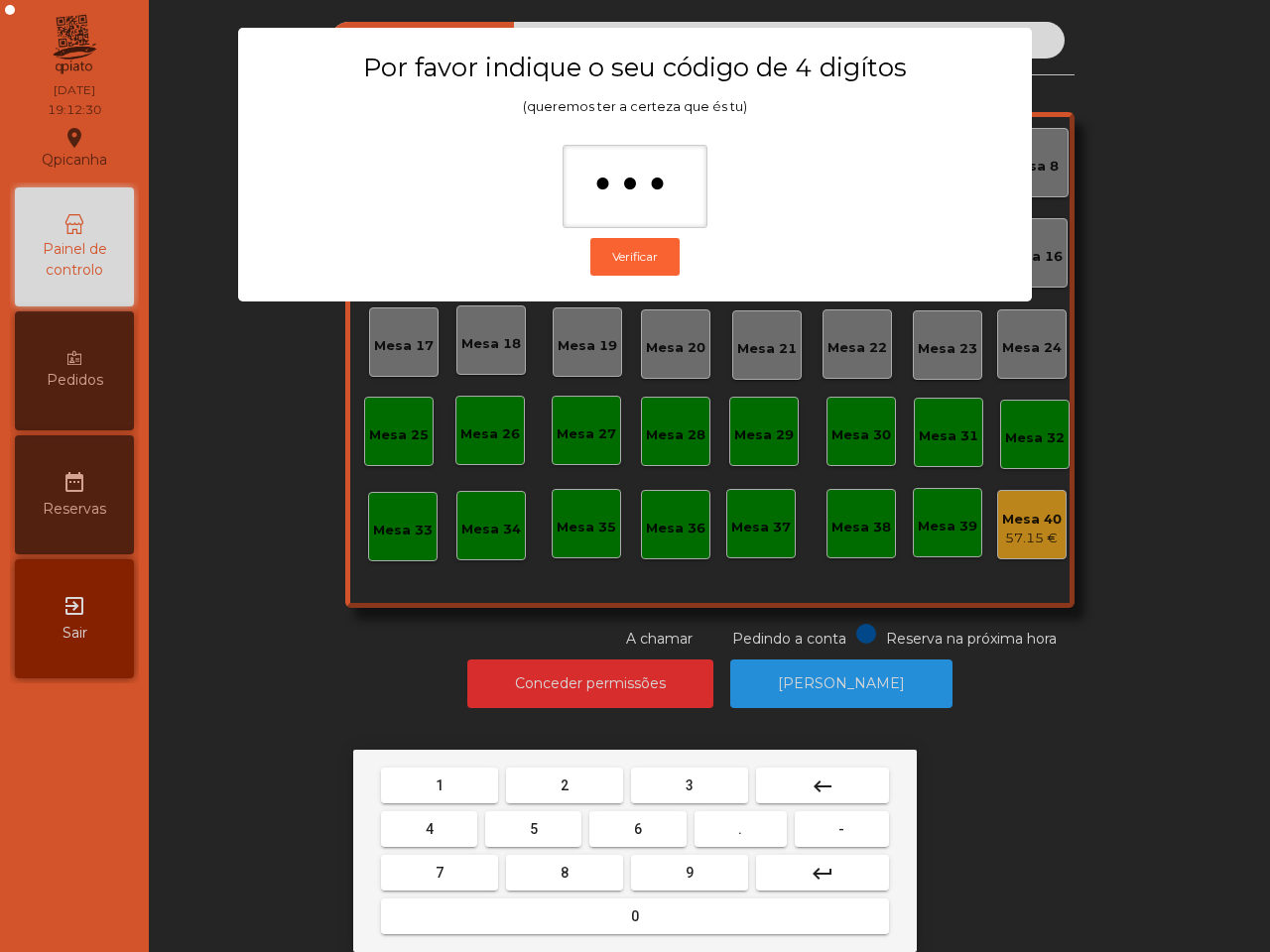 click on "0" at bounding box center (635, 916) 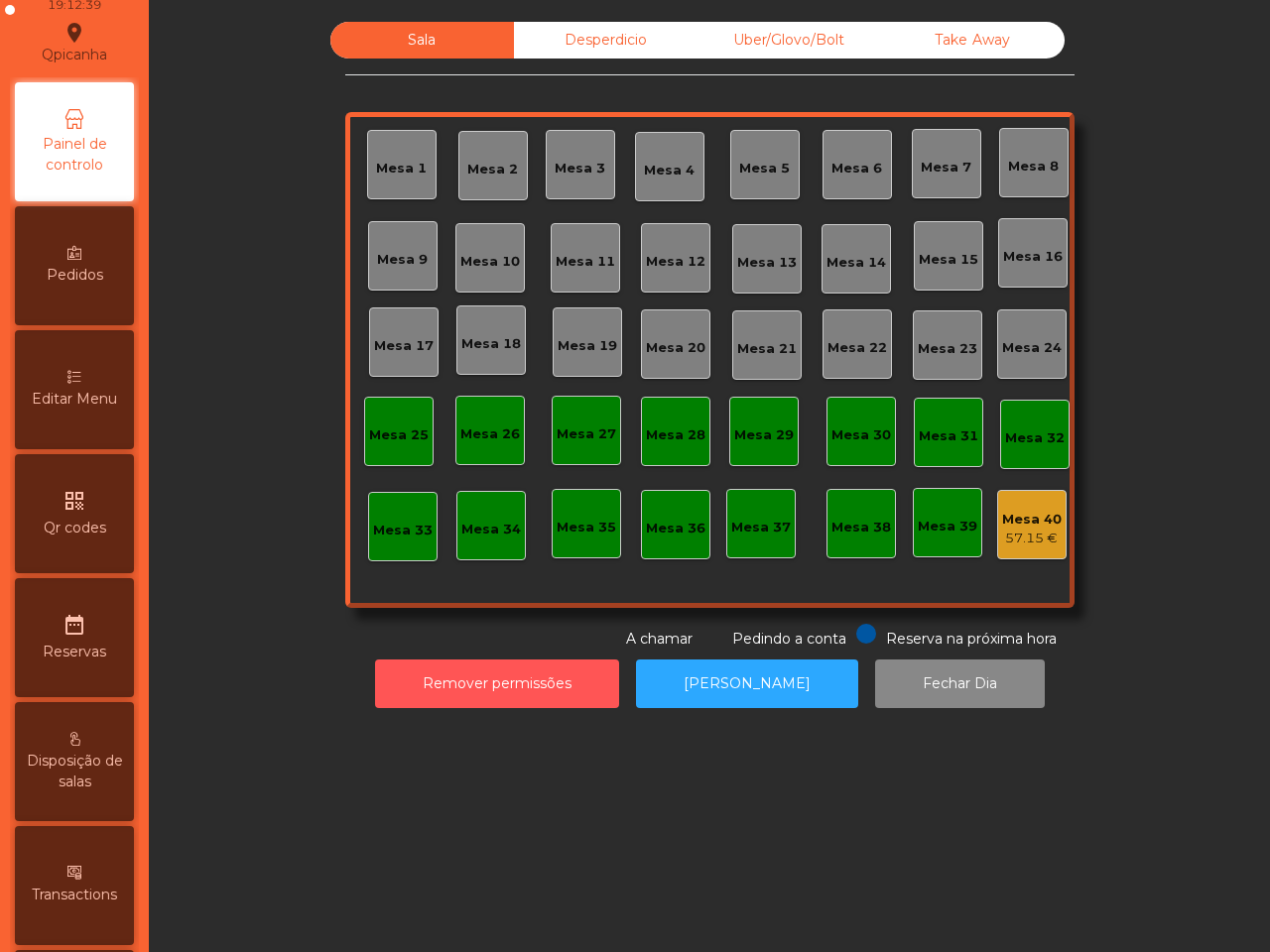 scroll, scrollTop: 372, scrollLeft: 0, axis: vertical 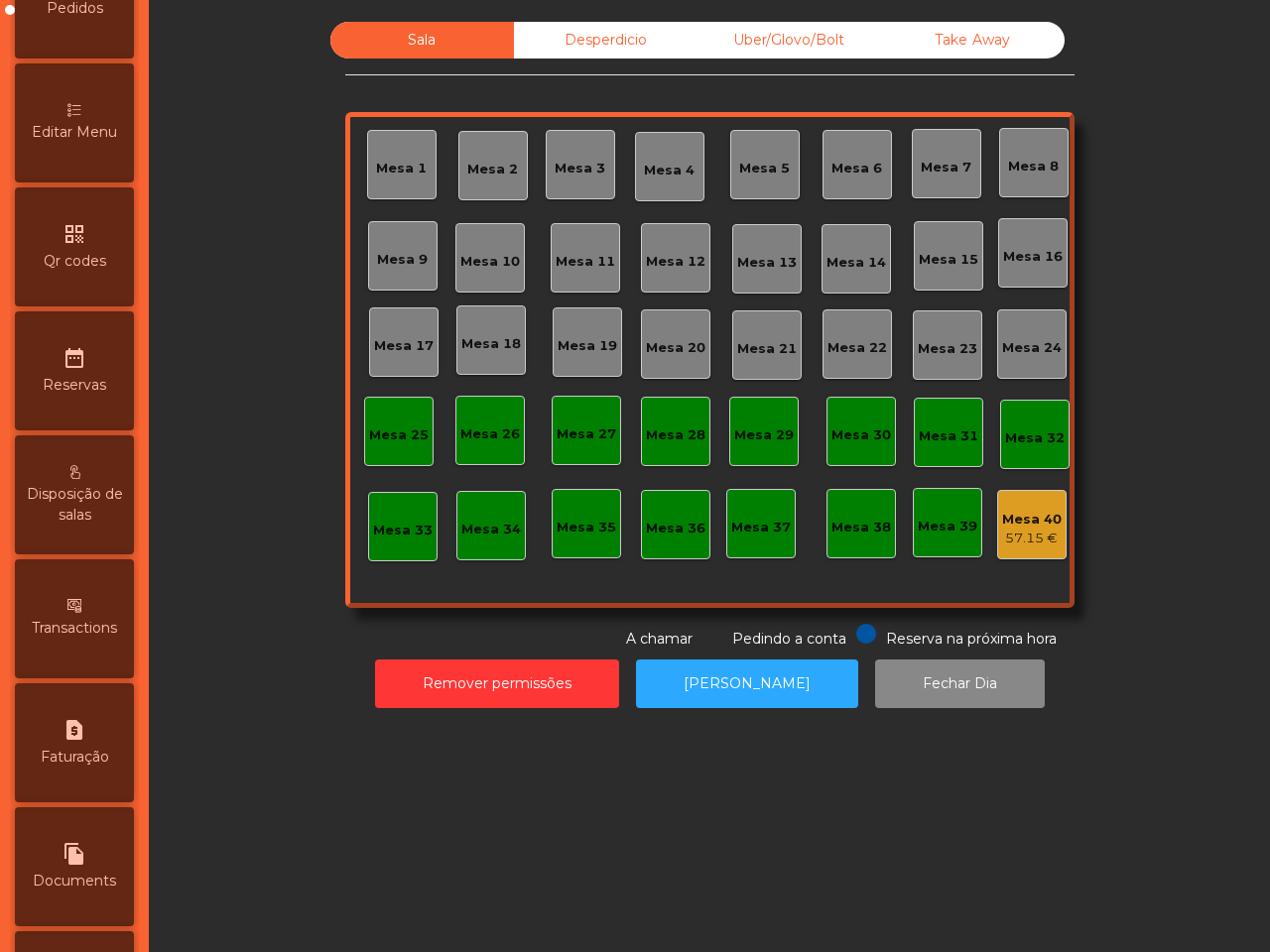 click on "request_page" at bounding box center (74, 730) 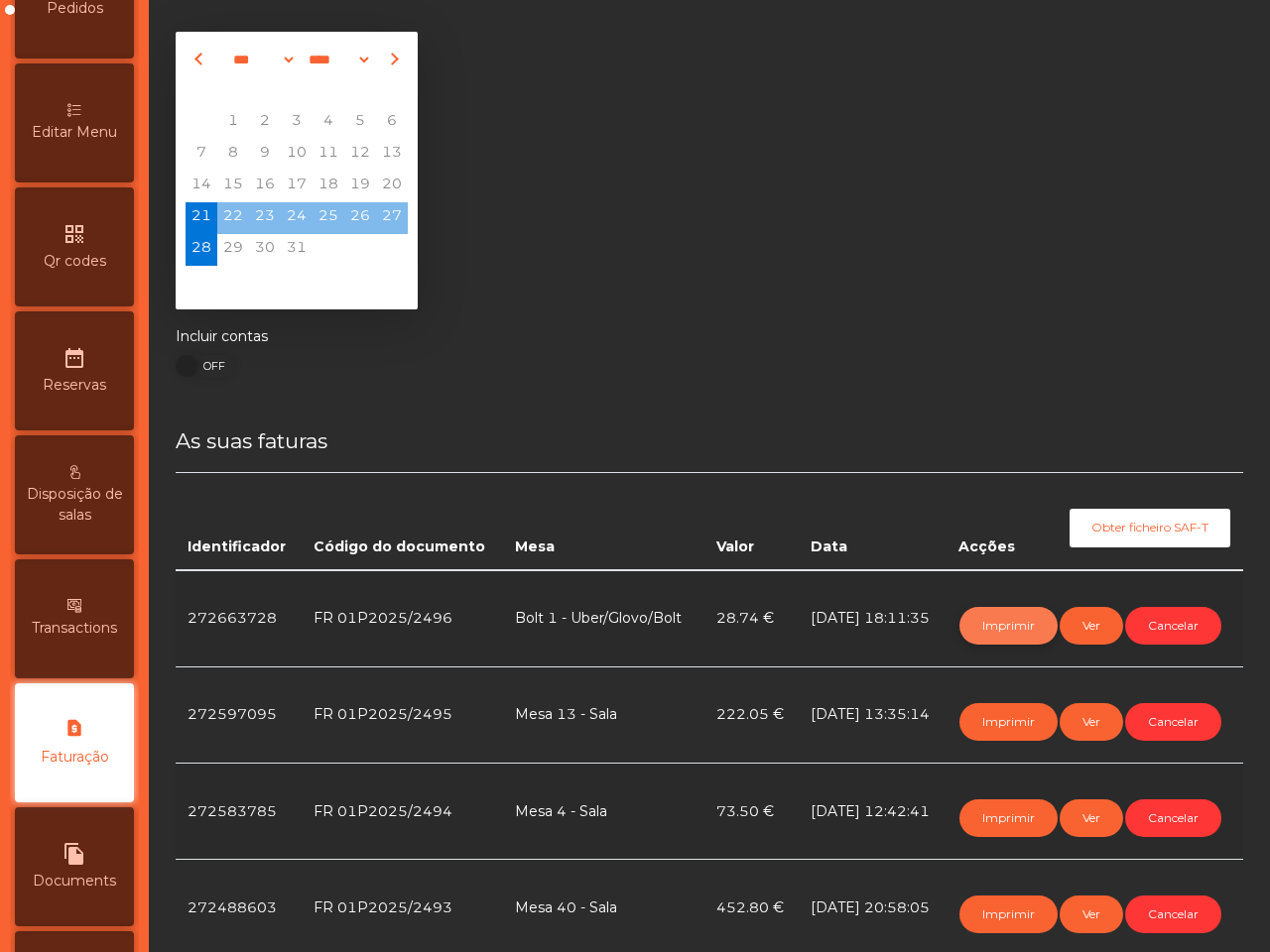 click on "Imprimir" 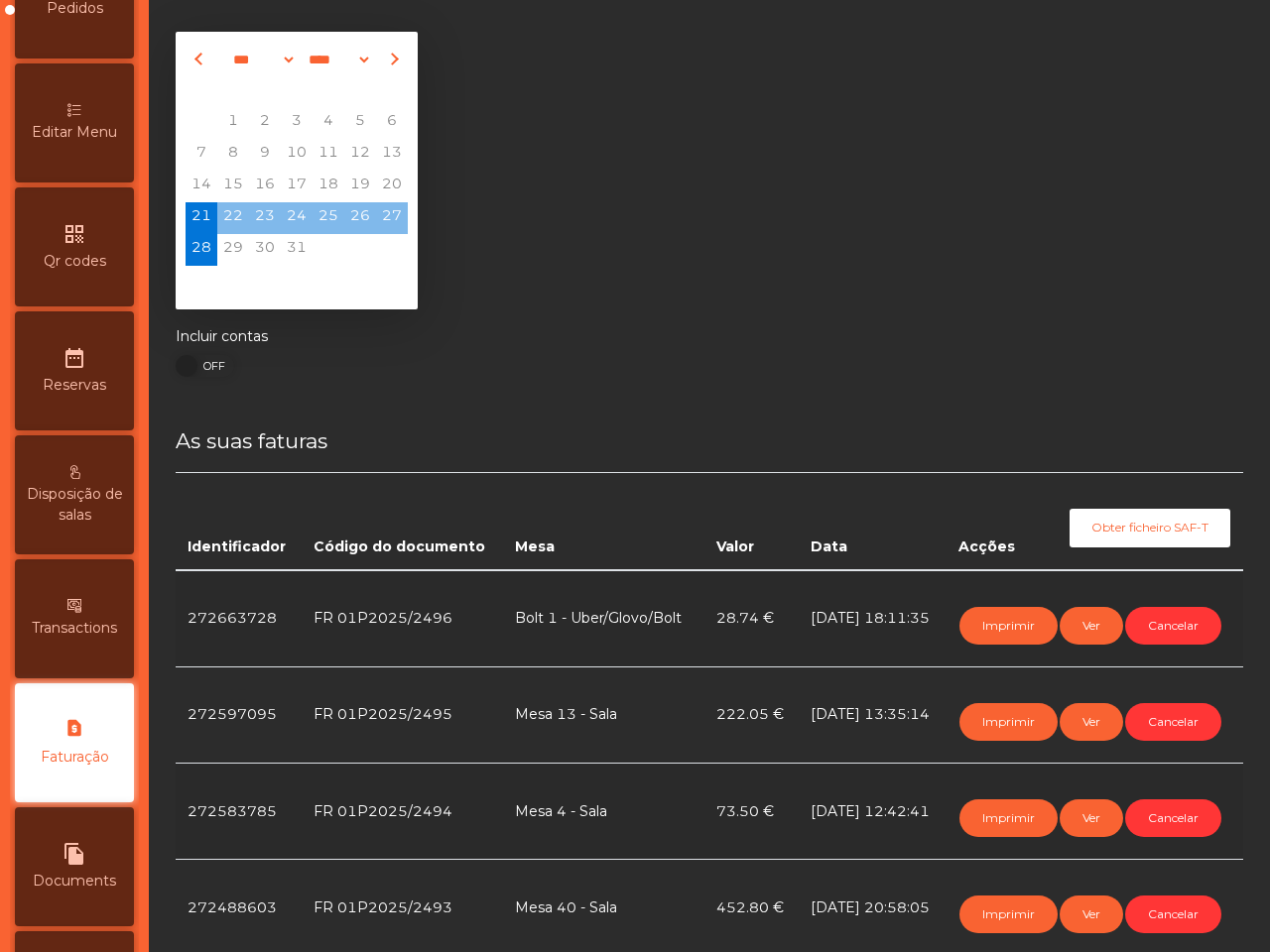 click on "ON   OFF" 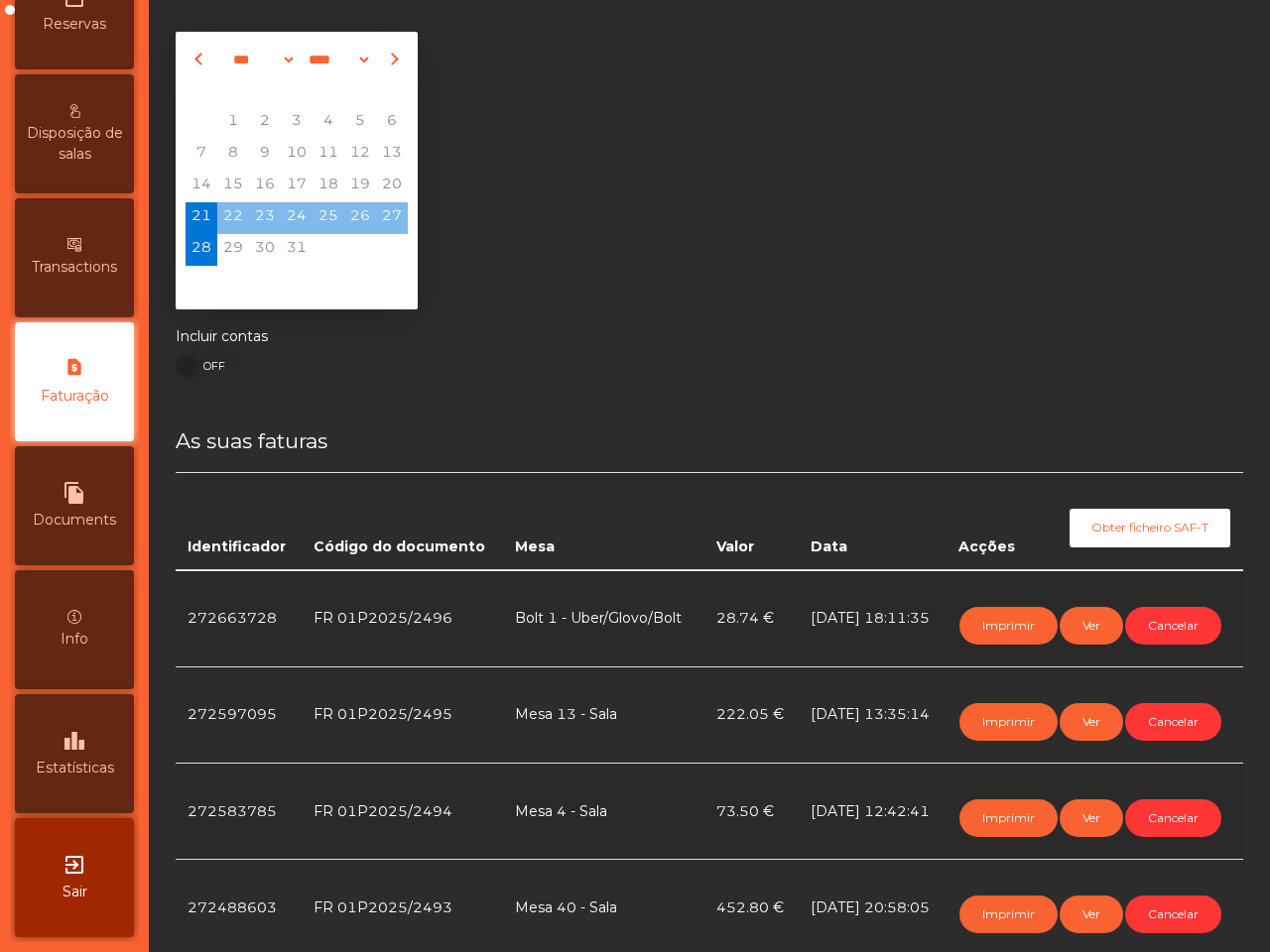 scroll, scrollTop: 754, scrollLeft: 0, axis: vertical 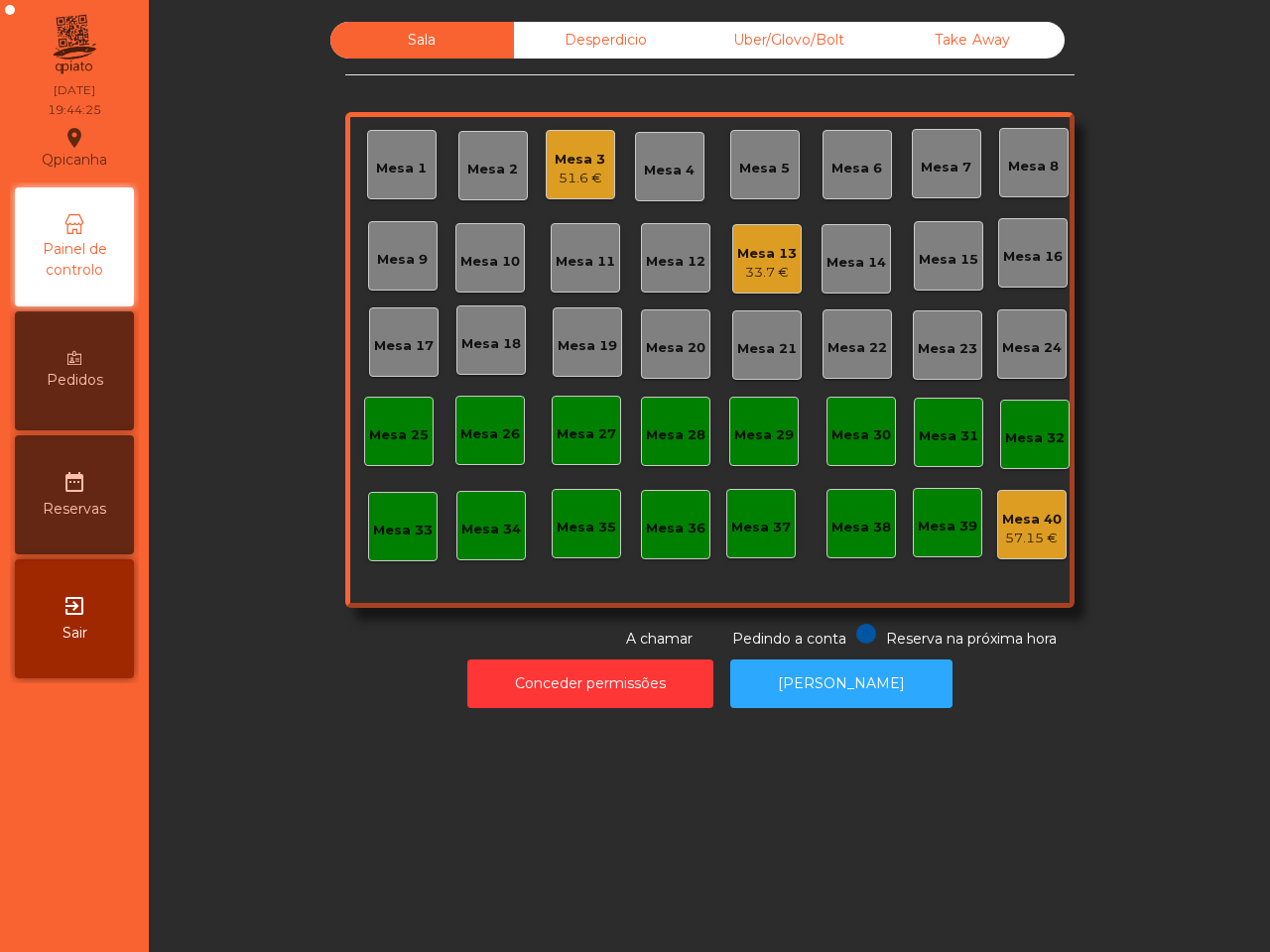 click on "Mesa 13   33.7 €" 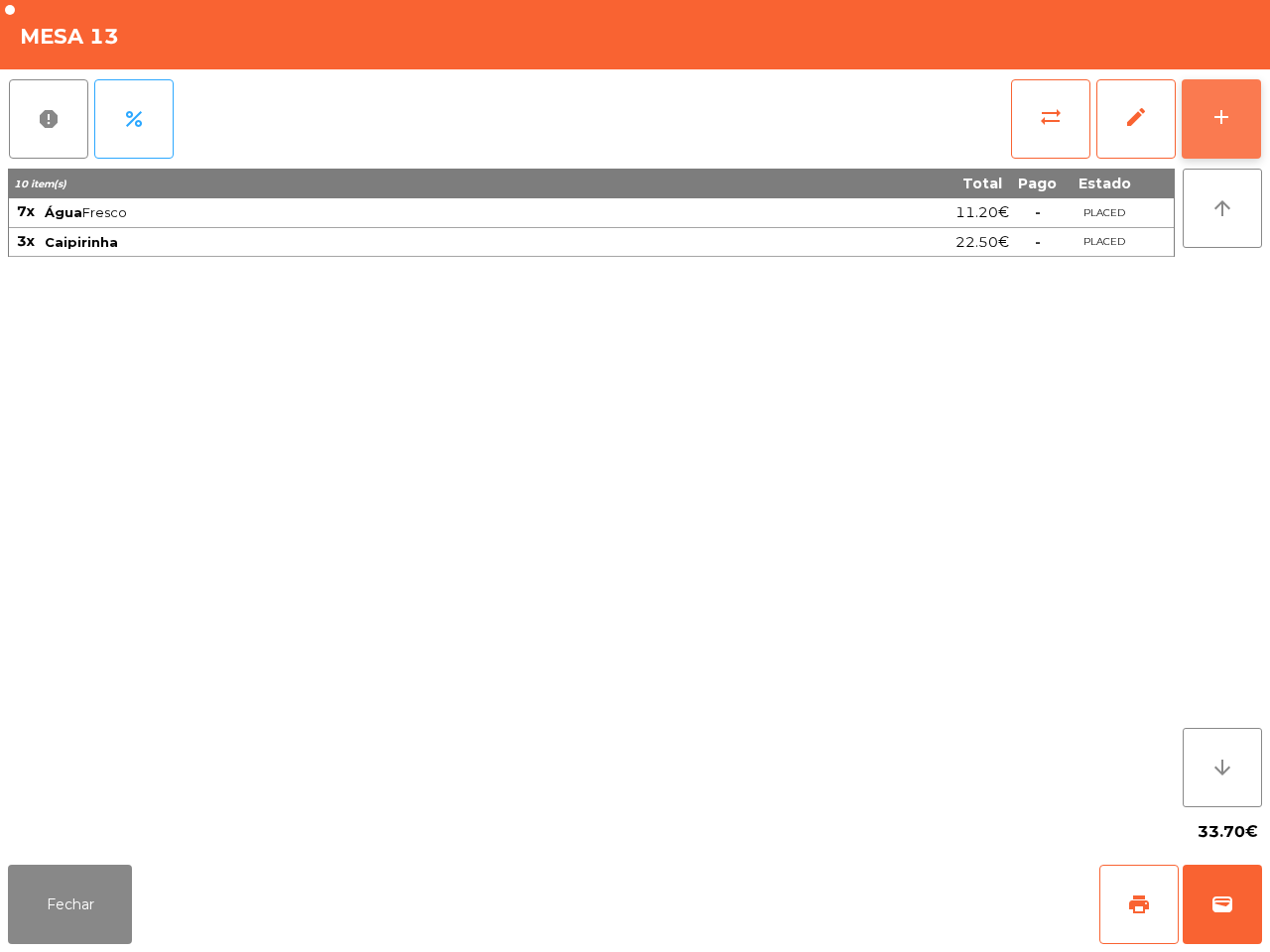 click on "add" 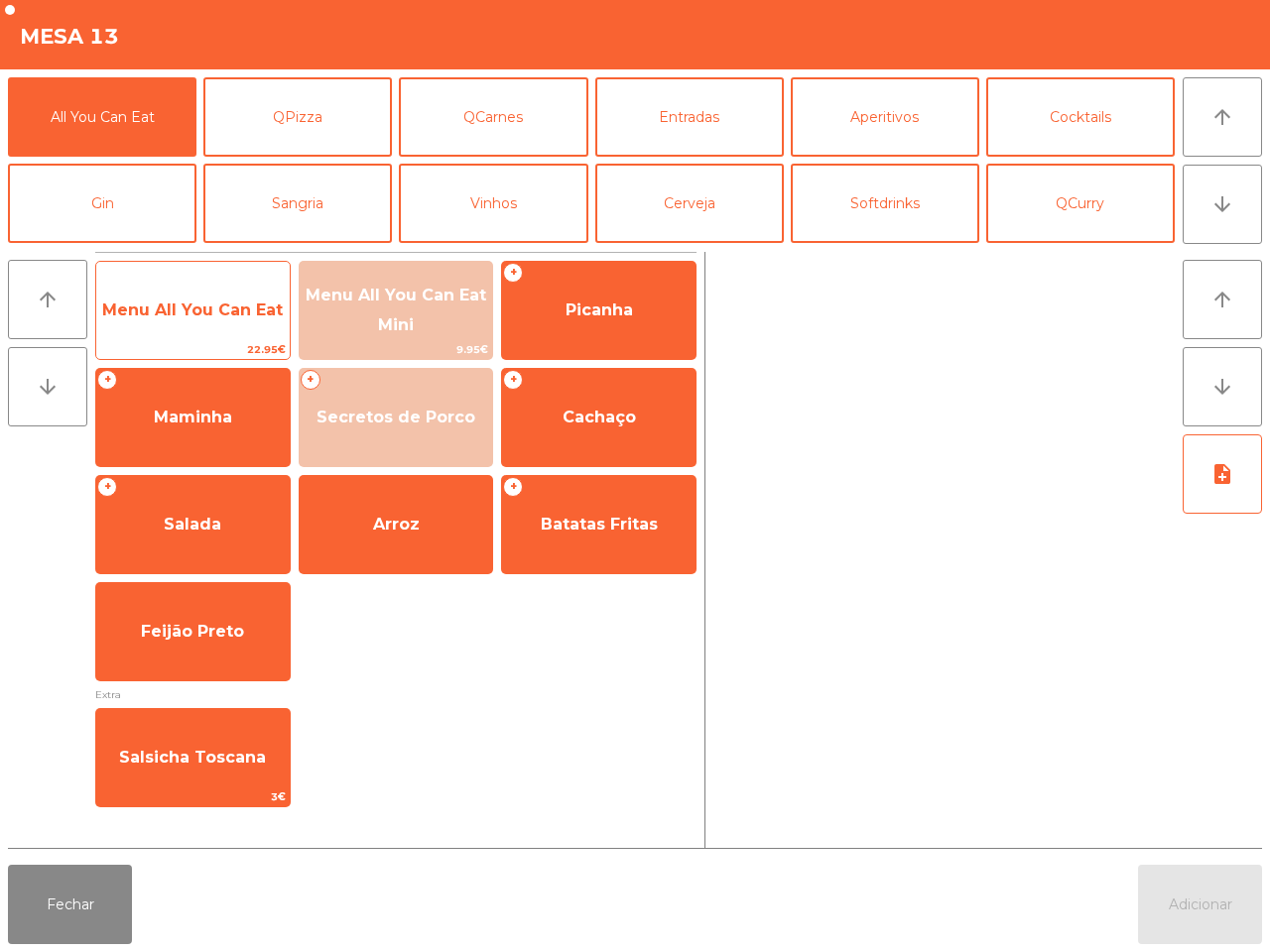 click on "Menu All You Can Eat" 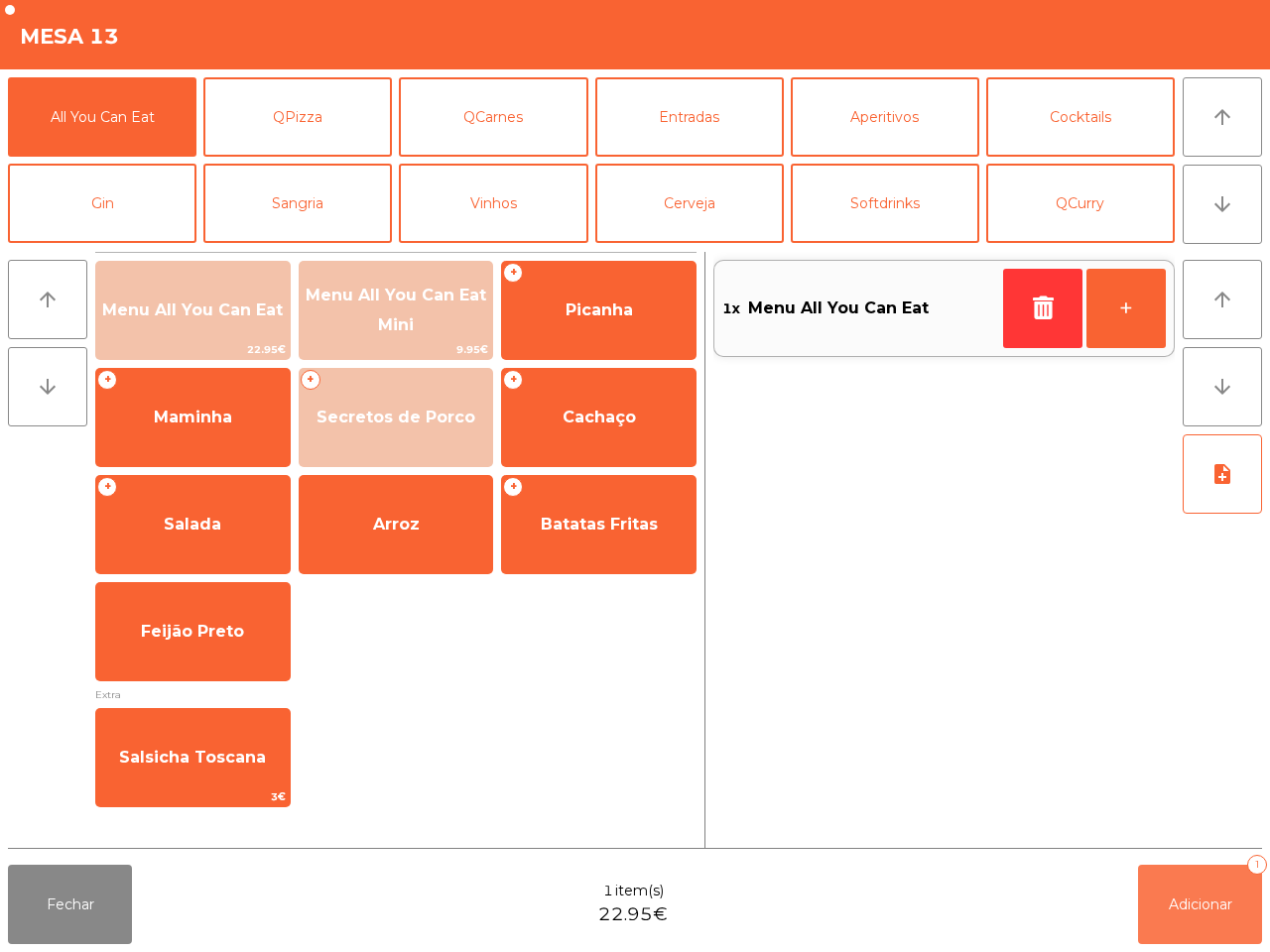 click on "Adicionar" 